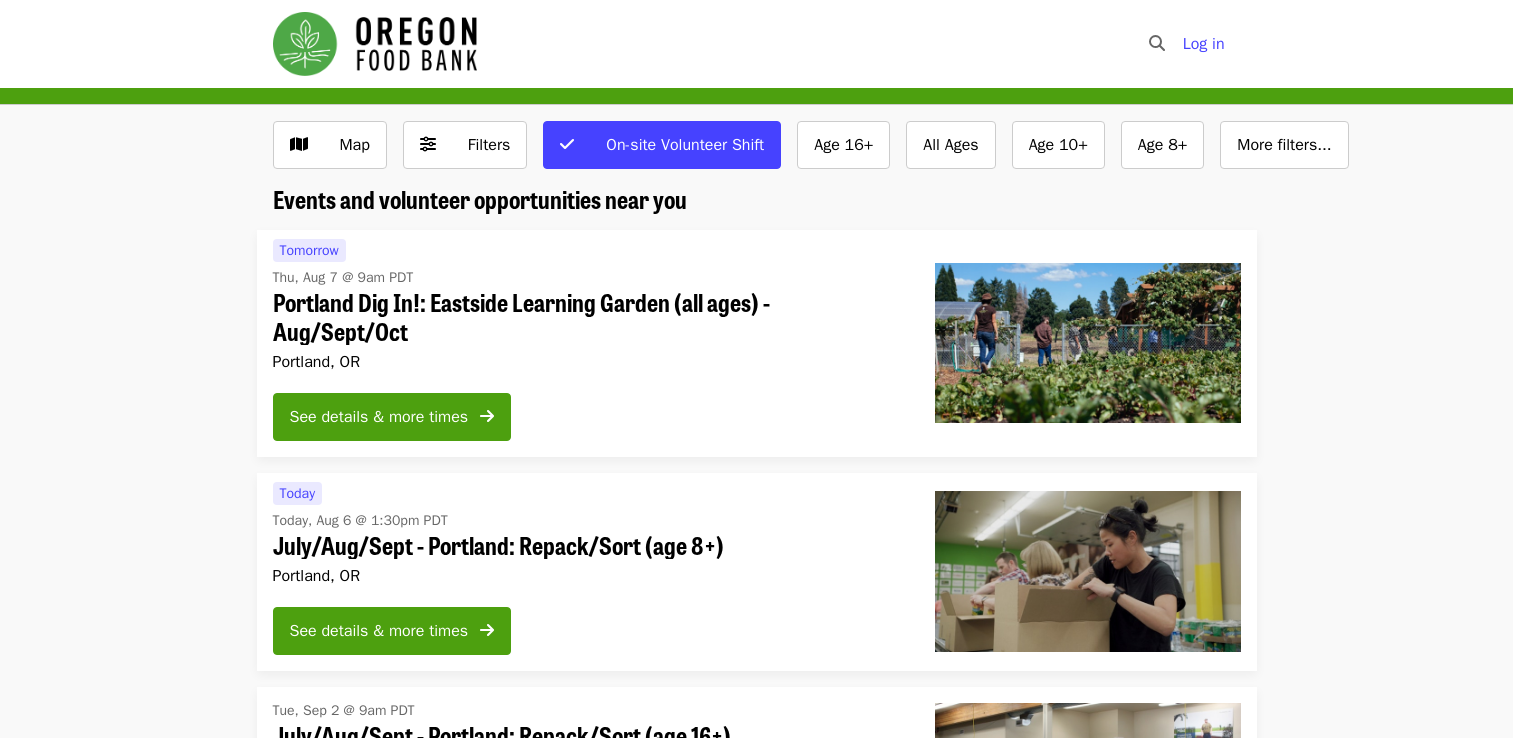 scroll, scrollTop: 0, scrollLeft: 0, axis: both 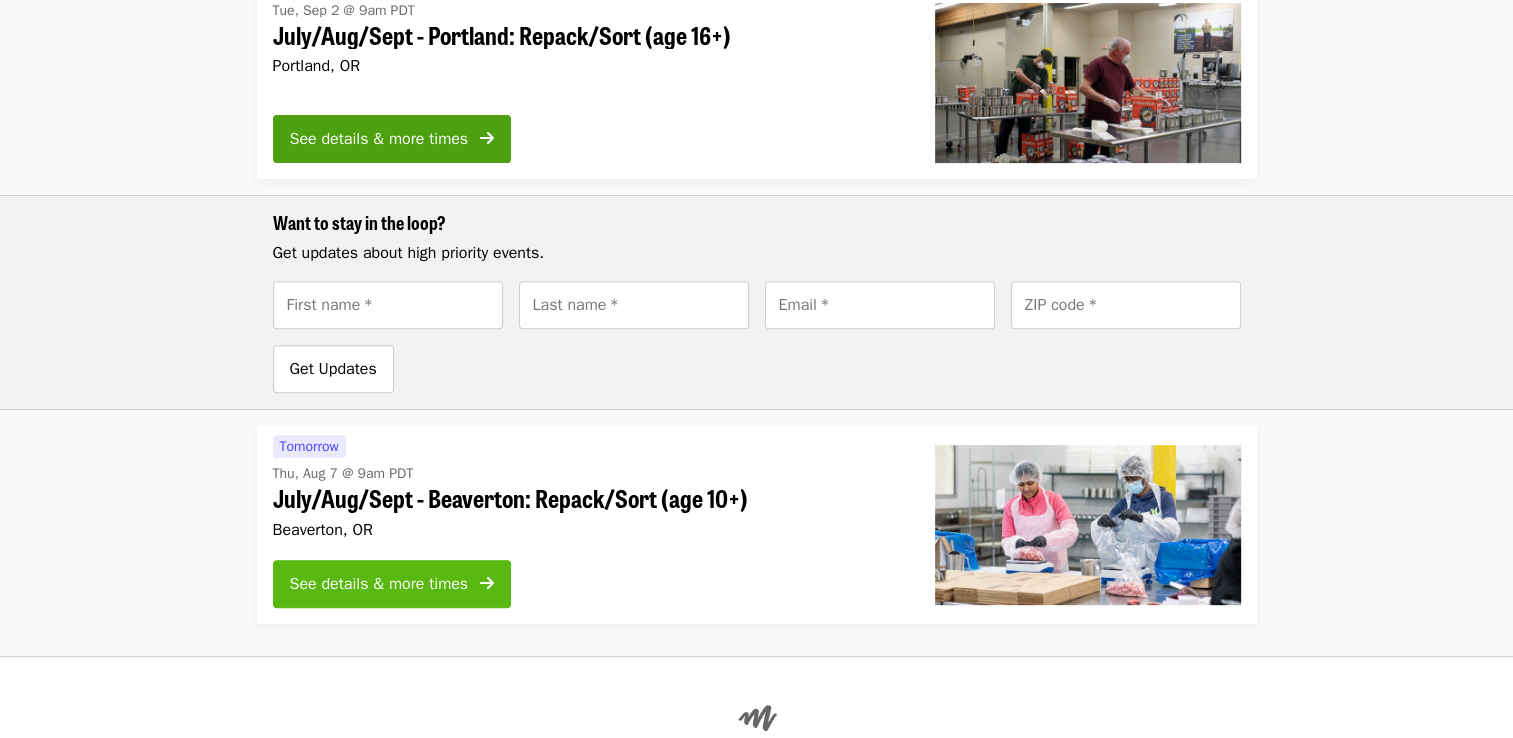 click on "See details & more times" at bounding box center (379, 584) 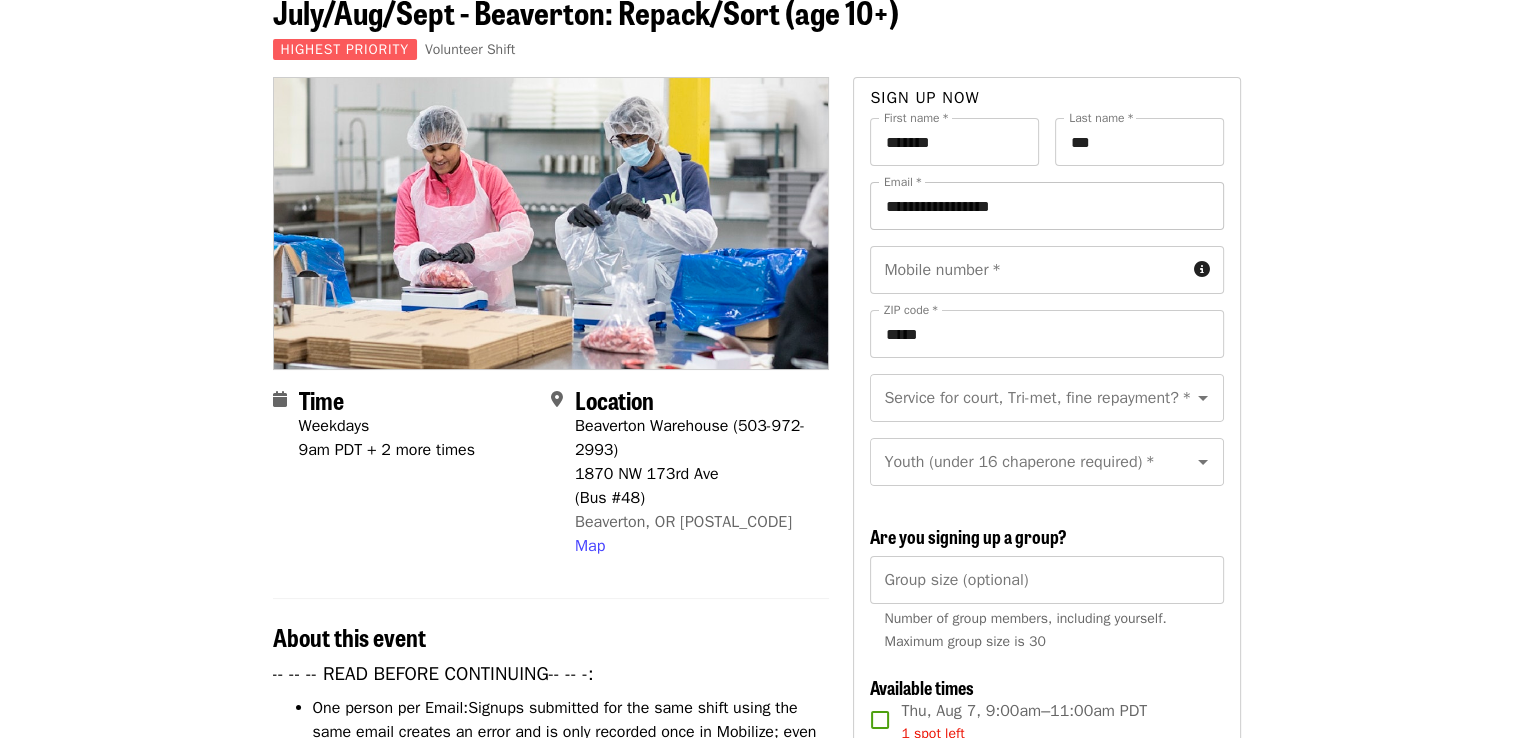 scroll, scrollTop: 300, scrollLeft: 0, axis: vertical 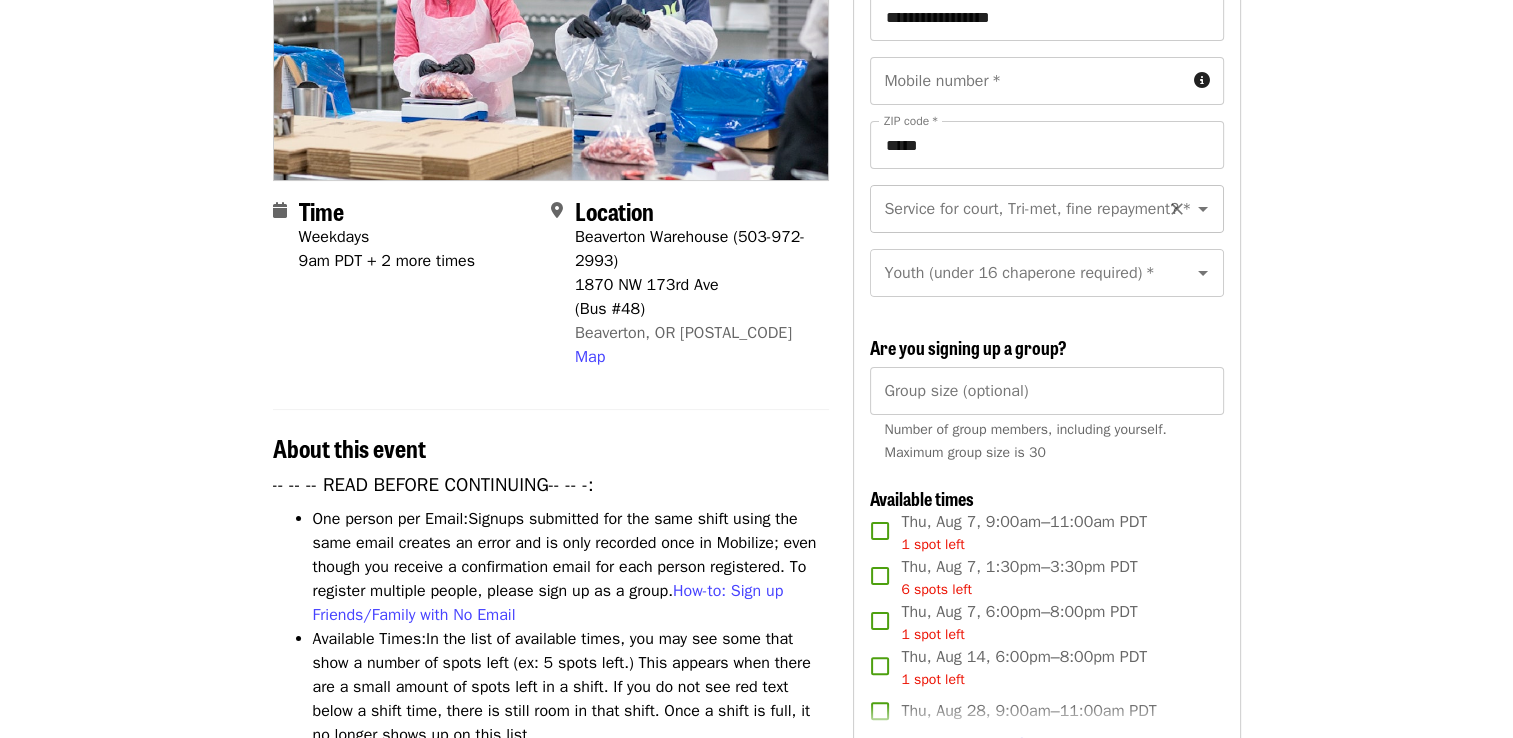 click 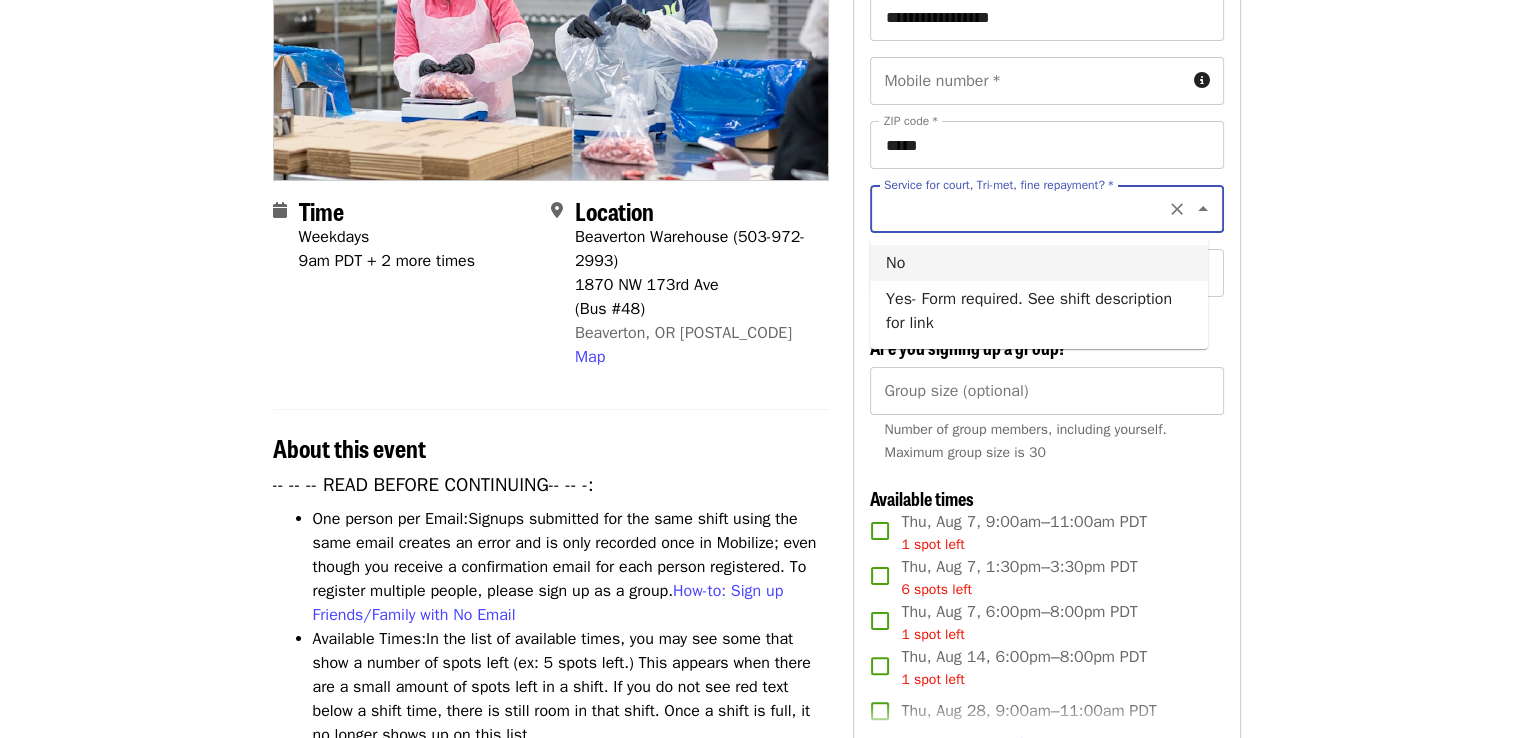 click on "No" at bounding box center (1039, 263) 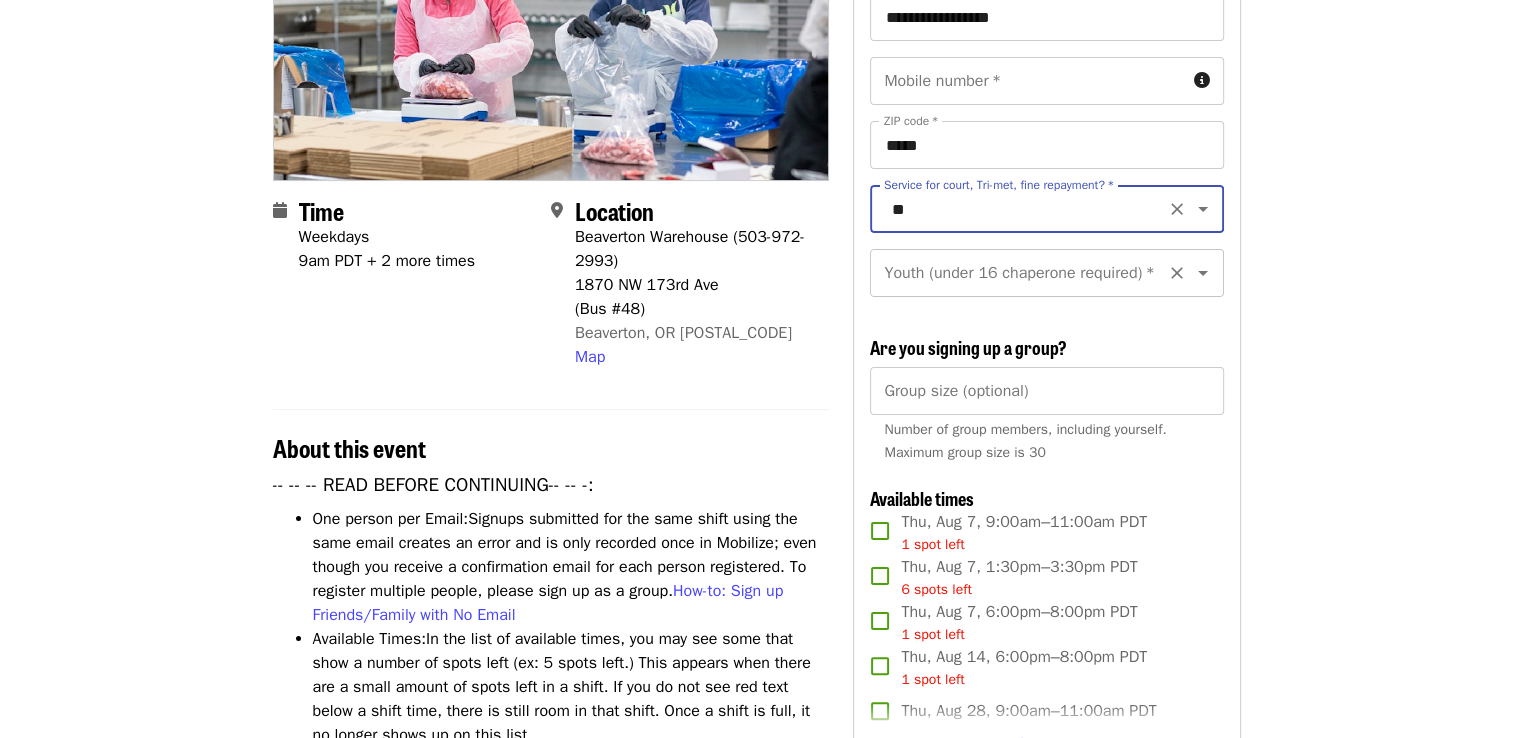 click 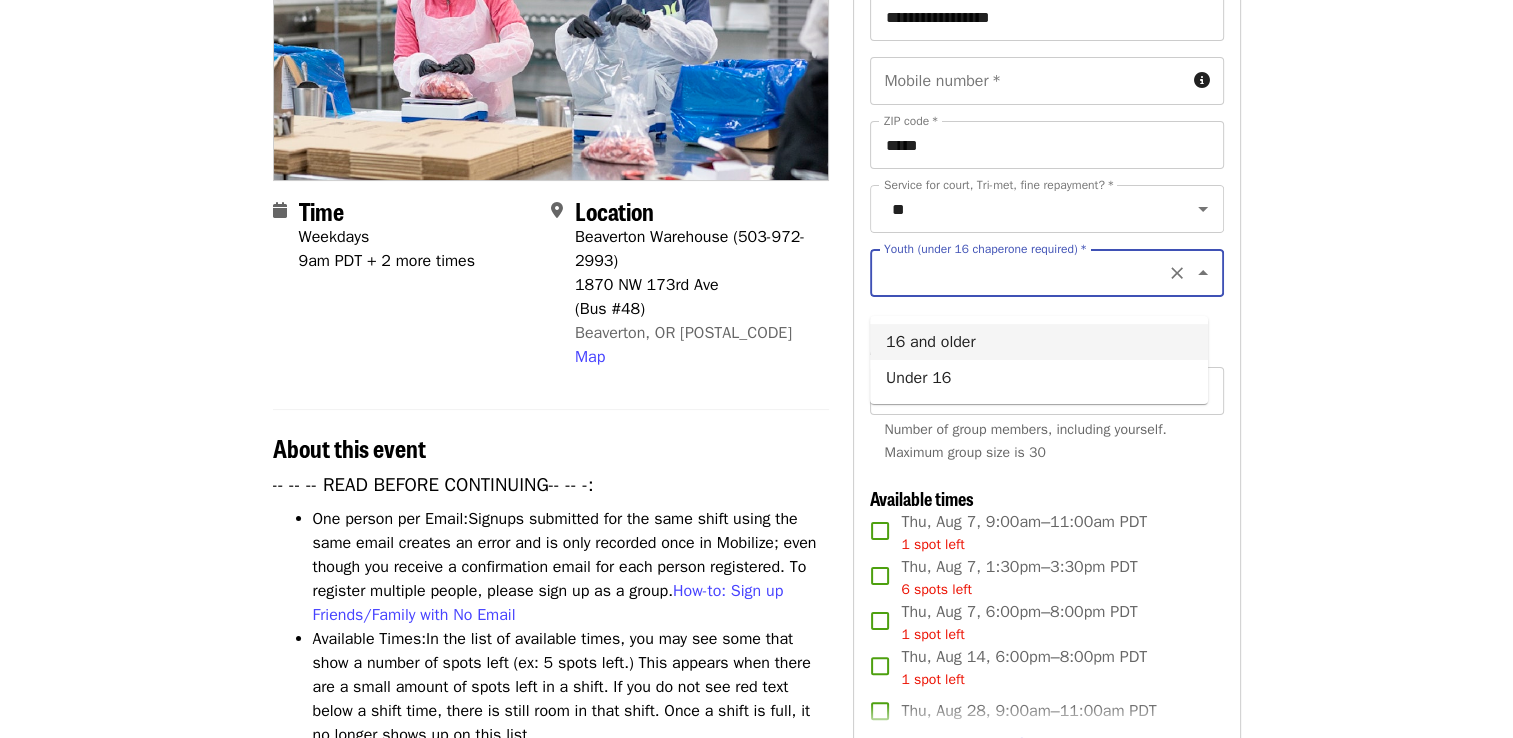 click on "16 and older" at bounding box center (1039, 342) 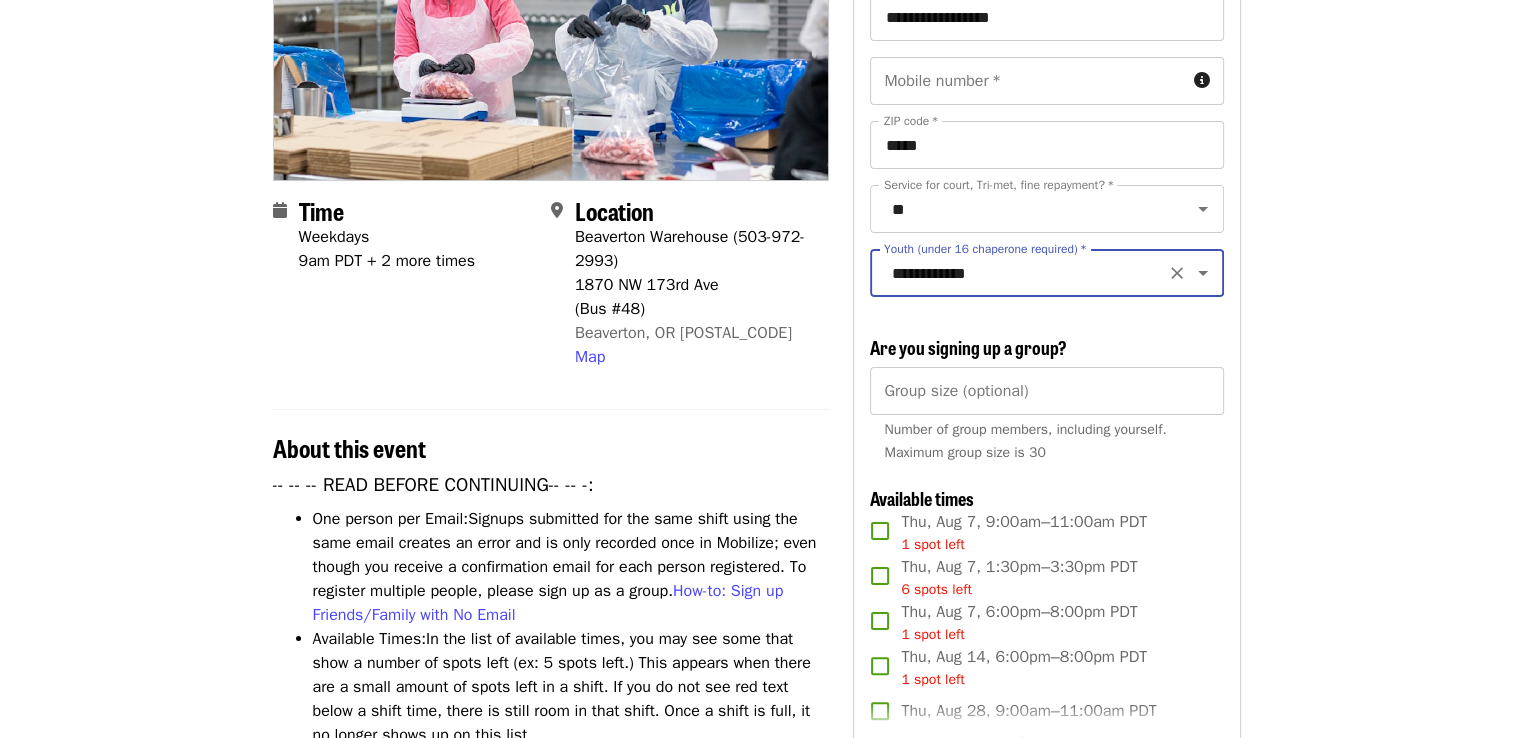 scroll, scrollTop: 400, scrollLeft: 0, axis: vertical 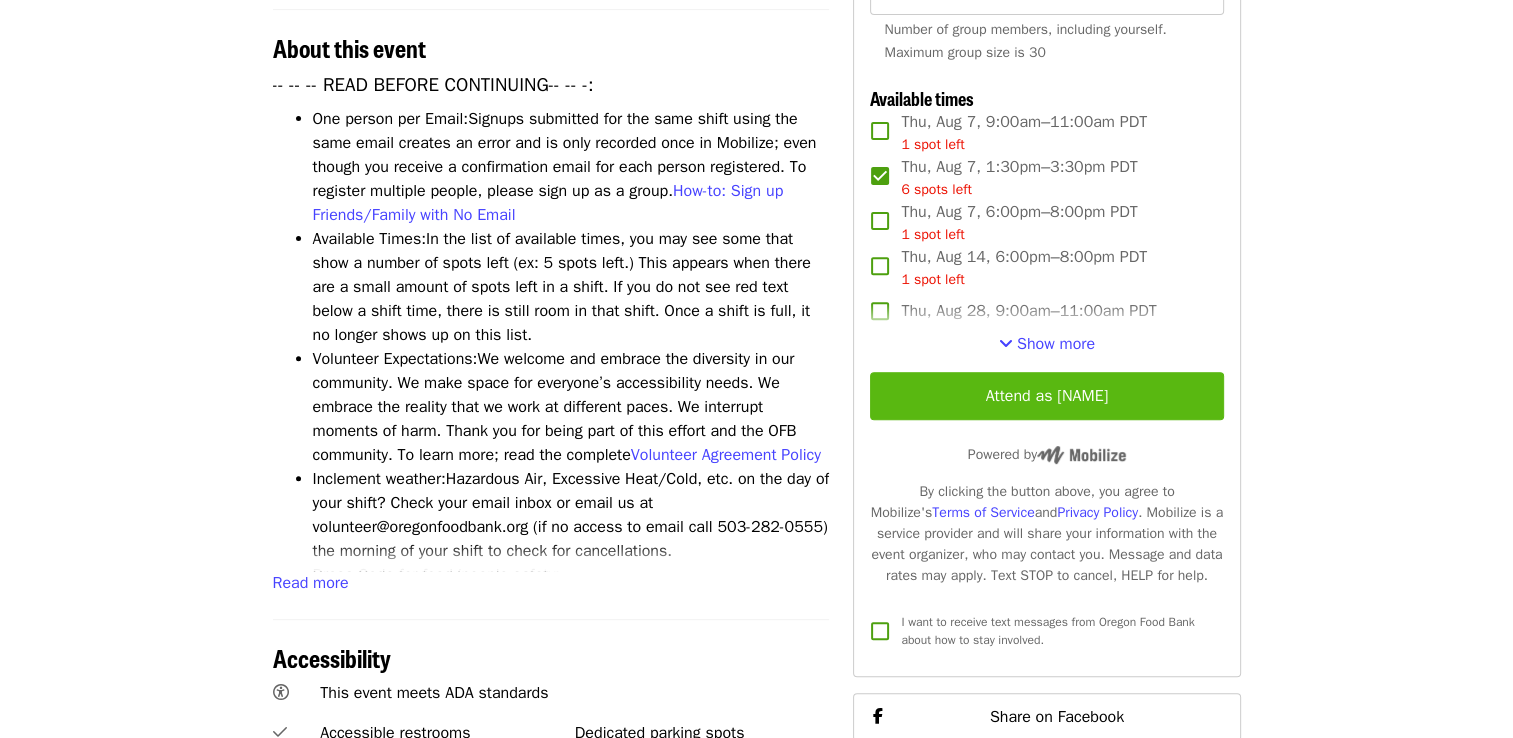 click on "Attend as [NAME]" at bounding box center [1046, 396] 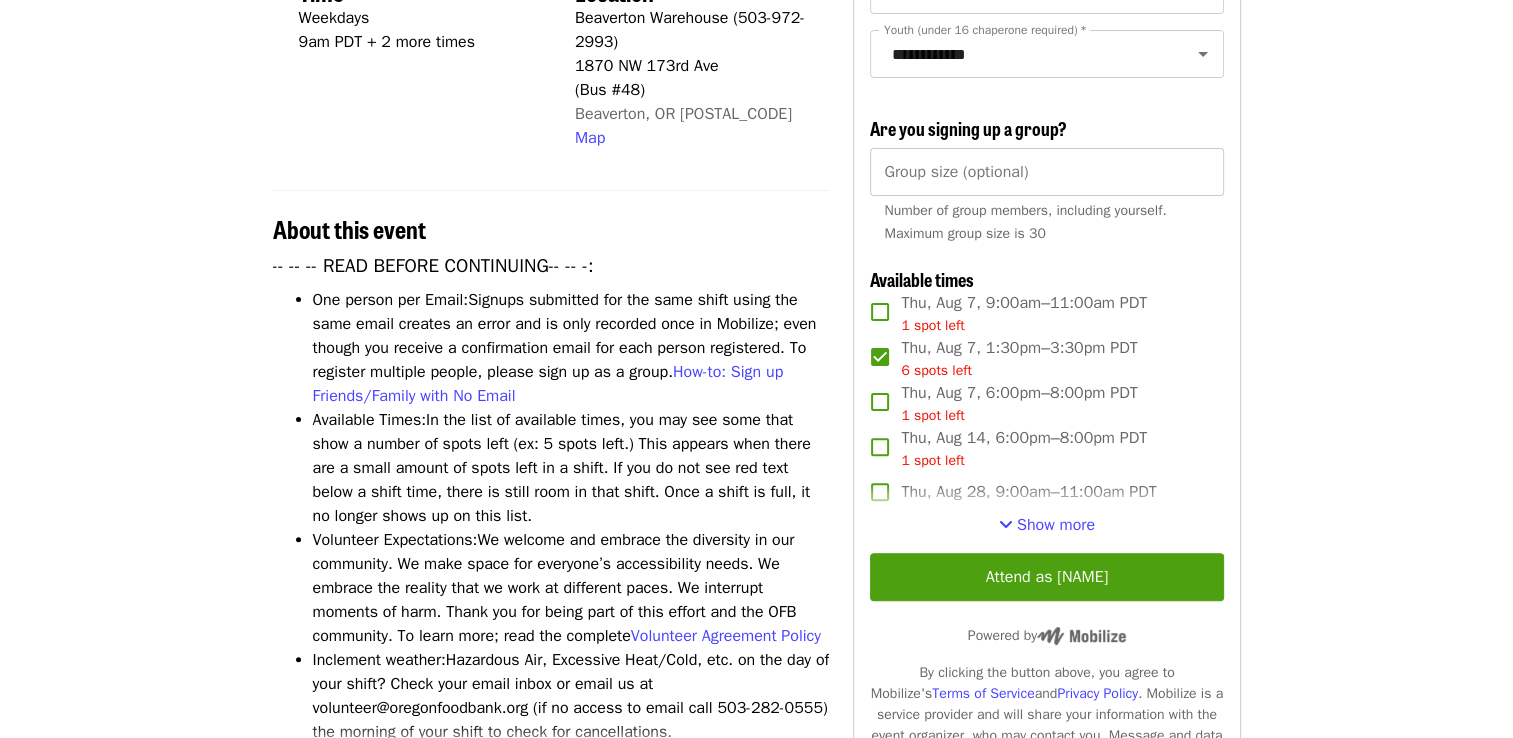 scroll, scrollTop: 700, scrollLeft: 0, axis: vertical 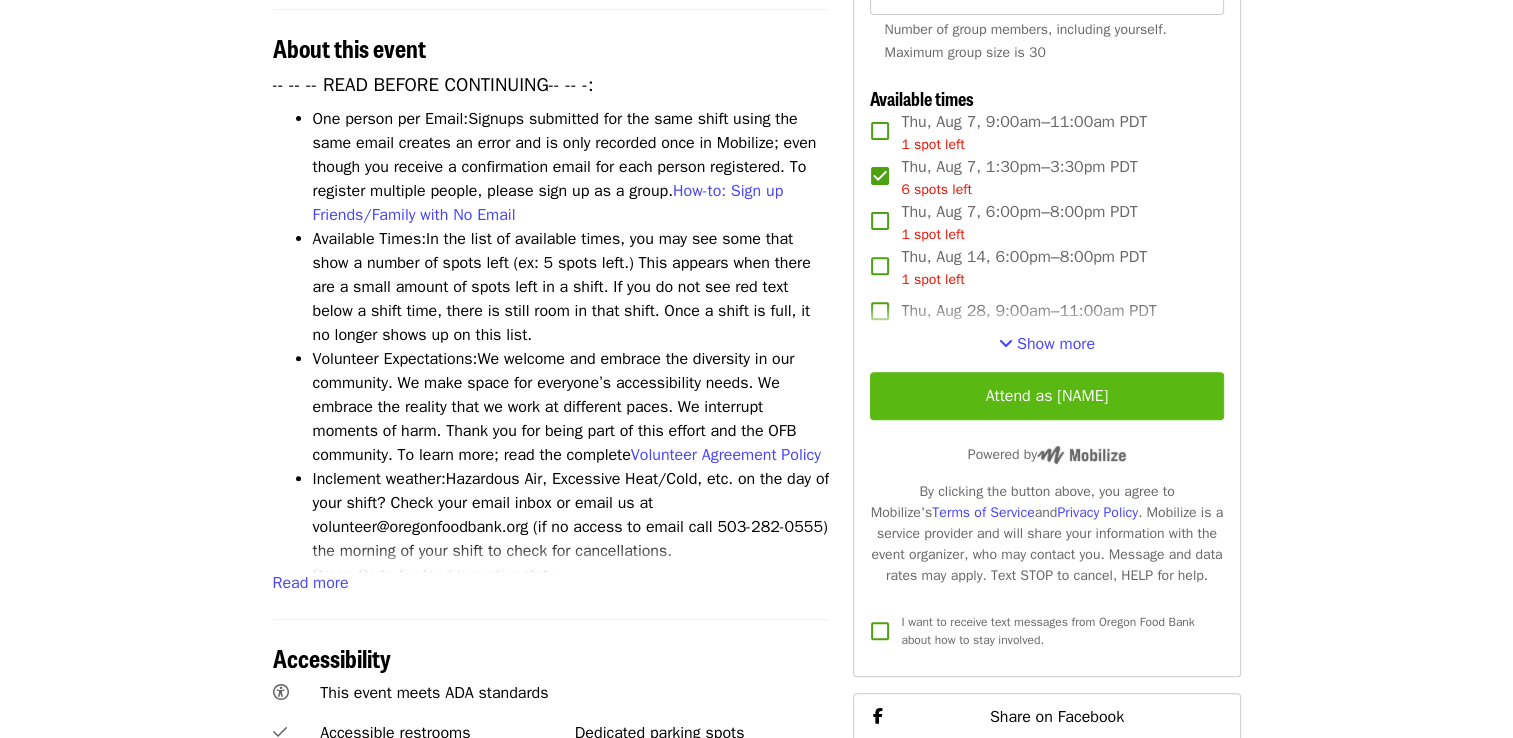 type on "**********" 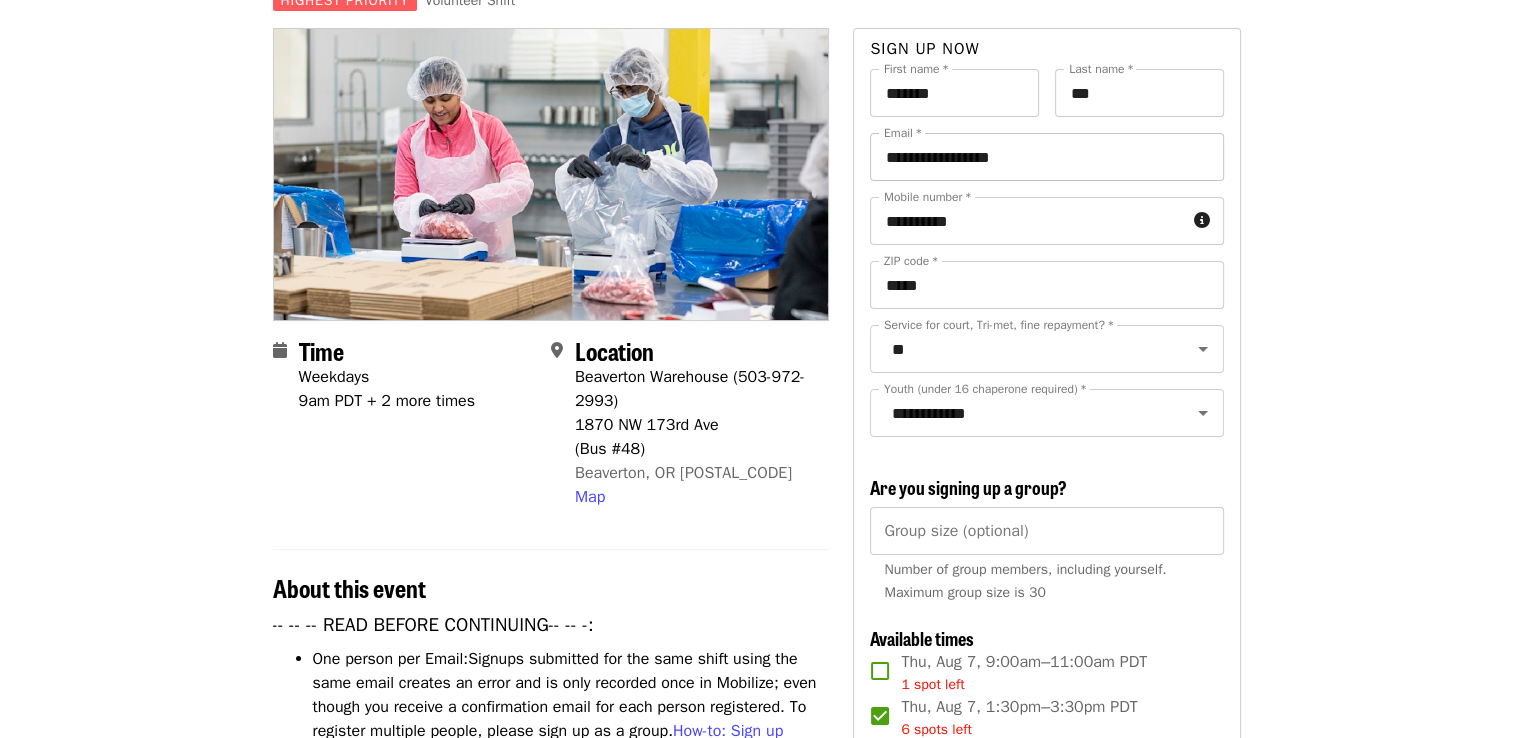 scroll, scrollTop: 100, scrollLeft: 0, axis: vertical 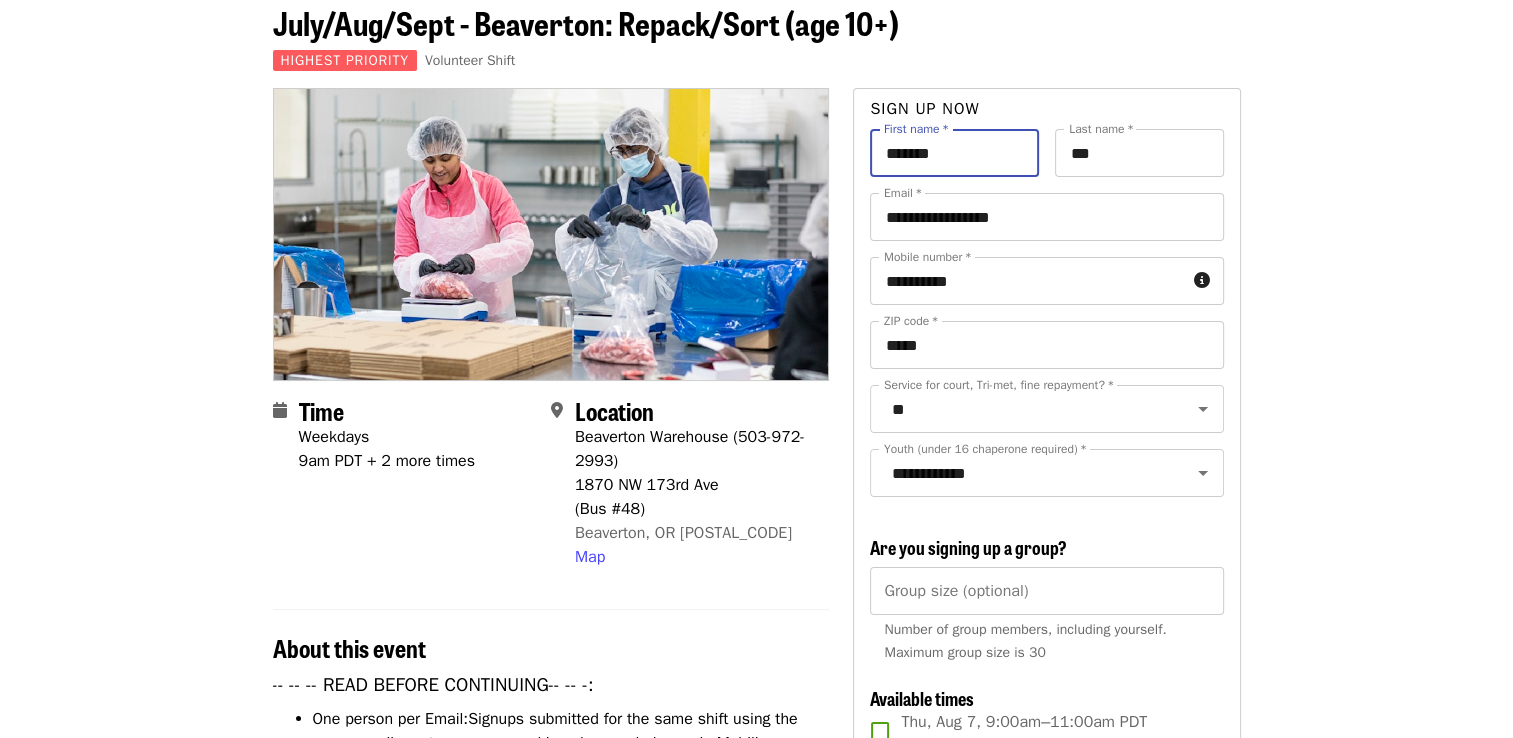 drag, startPoint x: 997, startPoint y: 152, endPoint x: 802, endPoint y: 143, distance: 195.20758 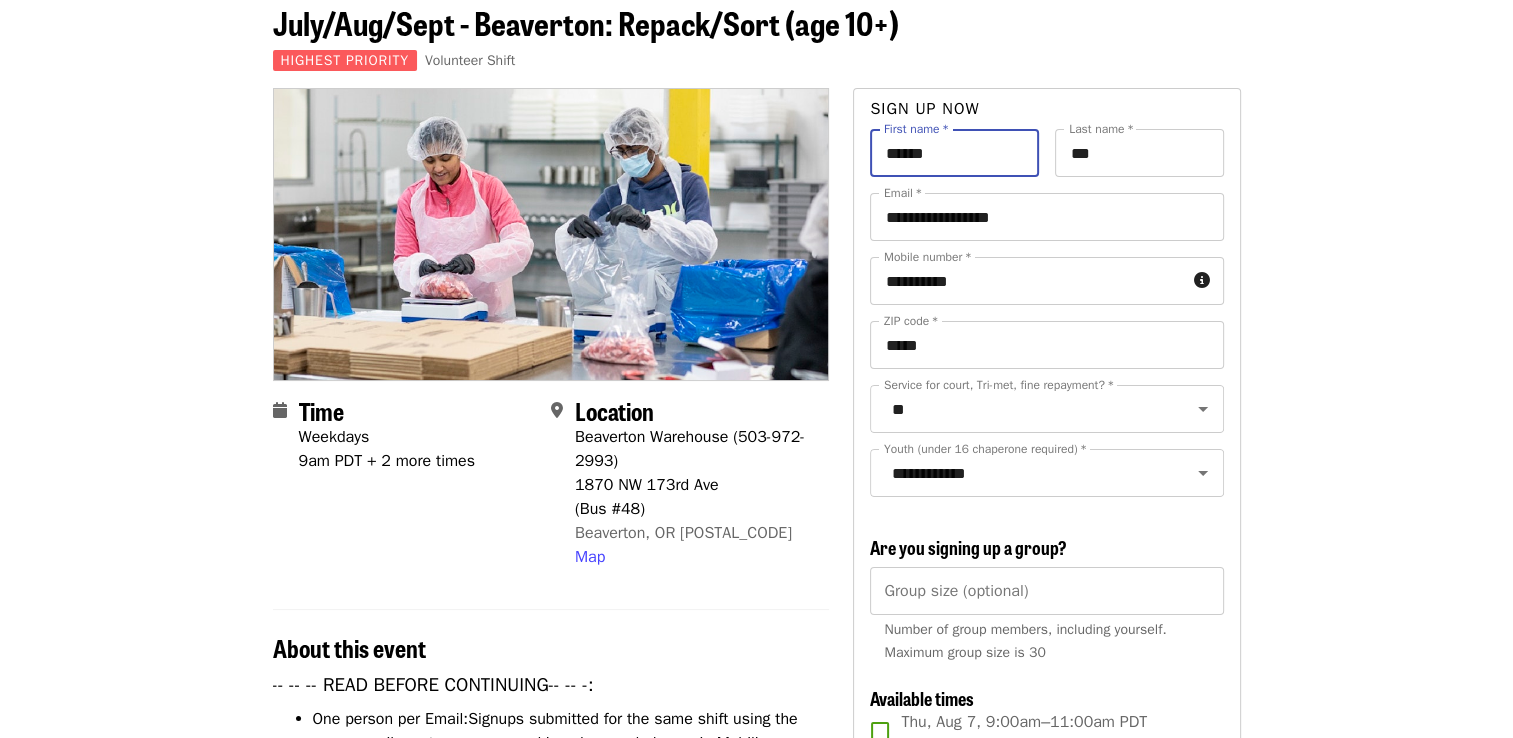 type on "******" 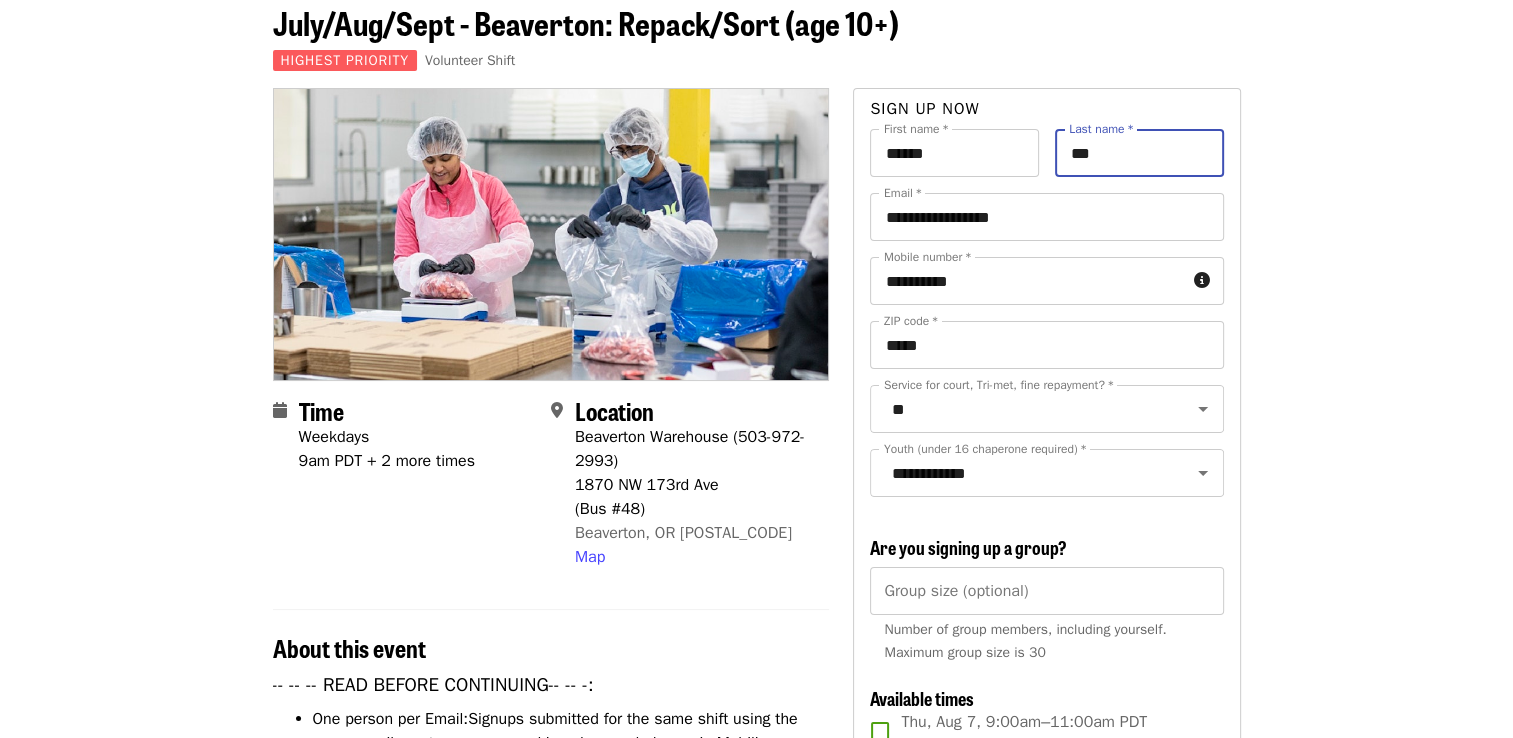 type on "***" 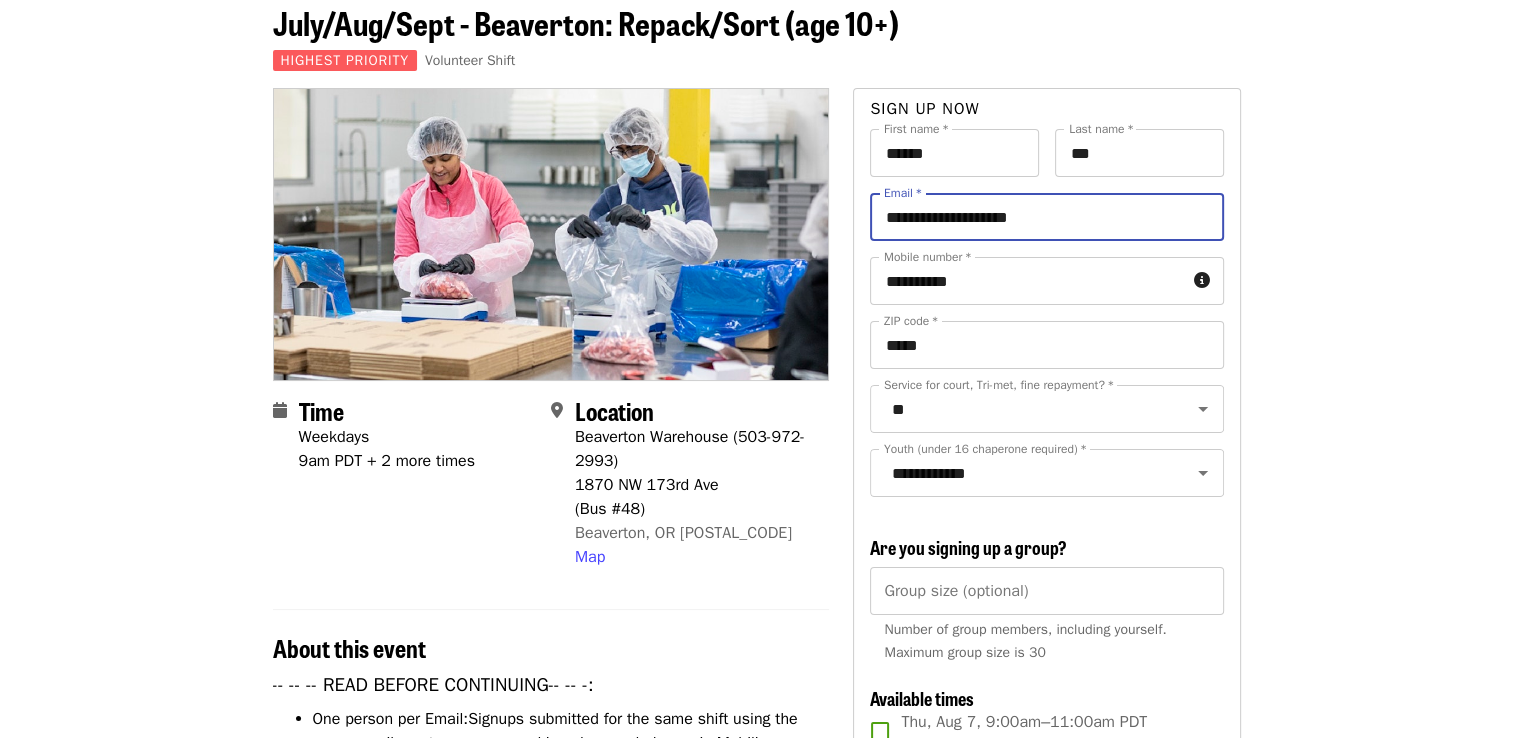 type on "**********" 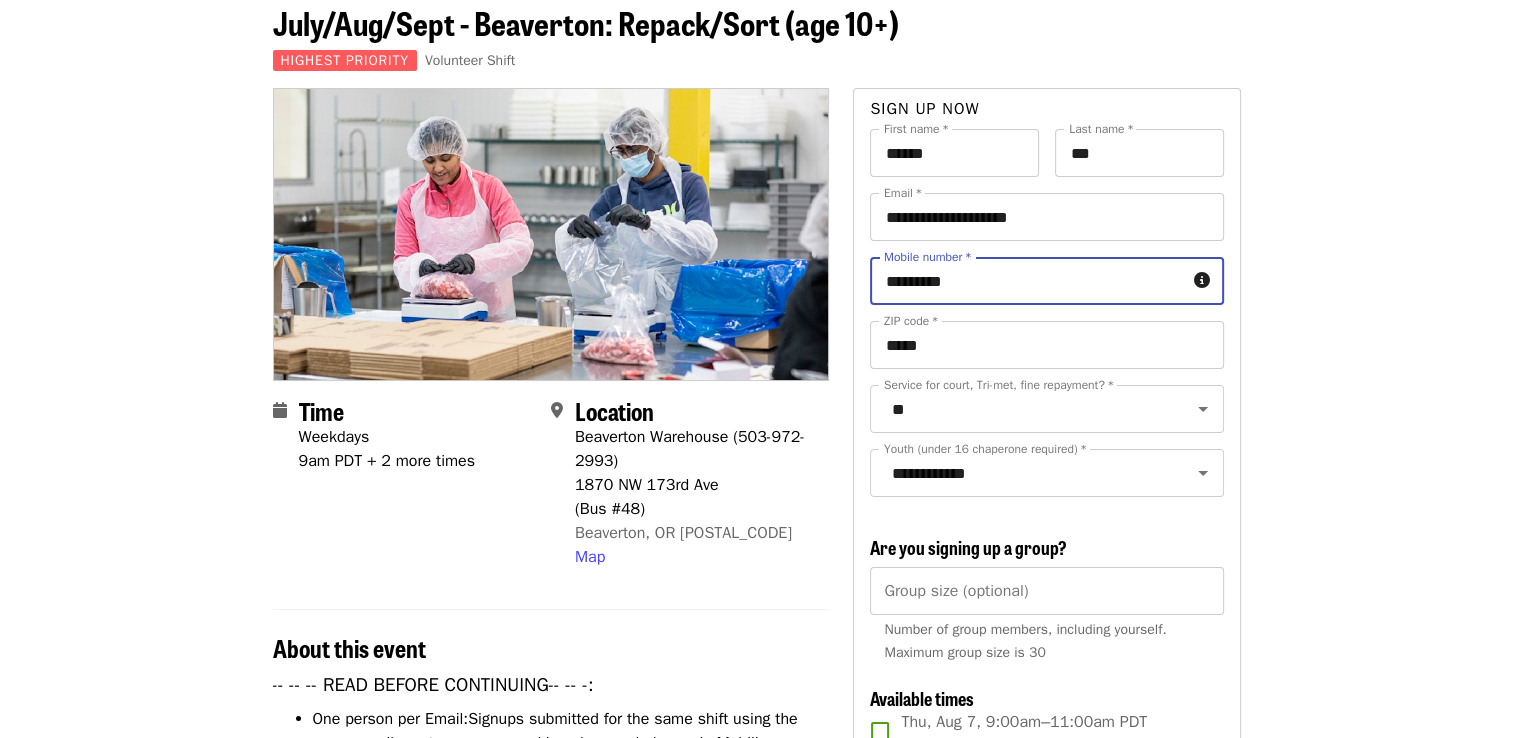 type on "**********" 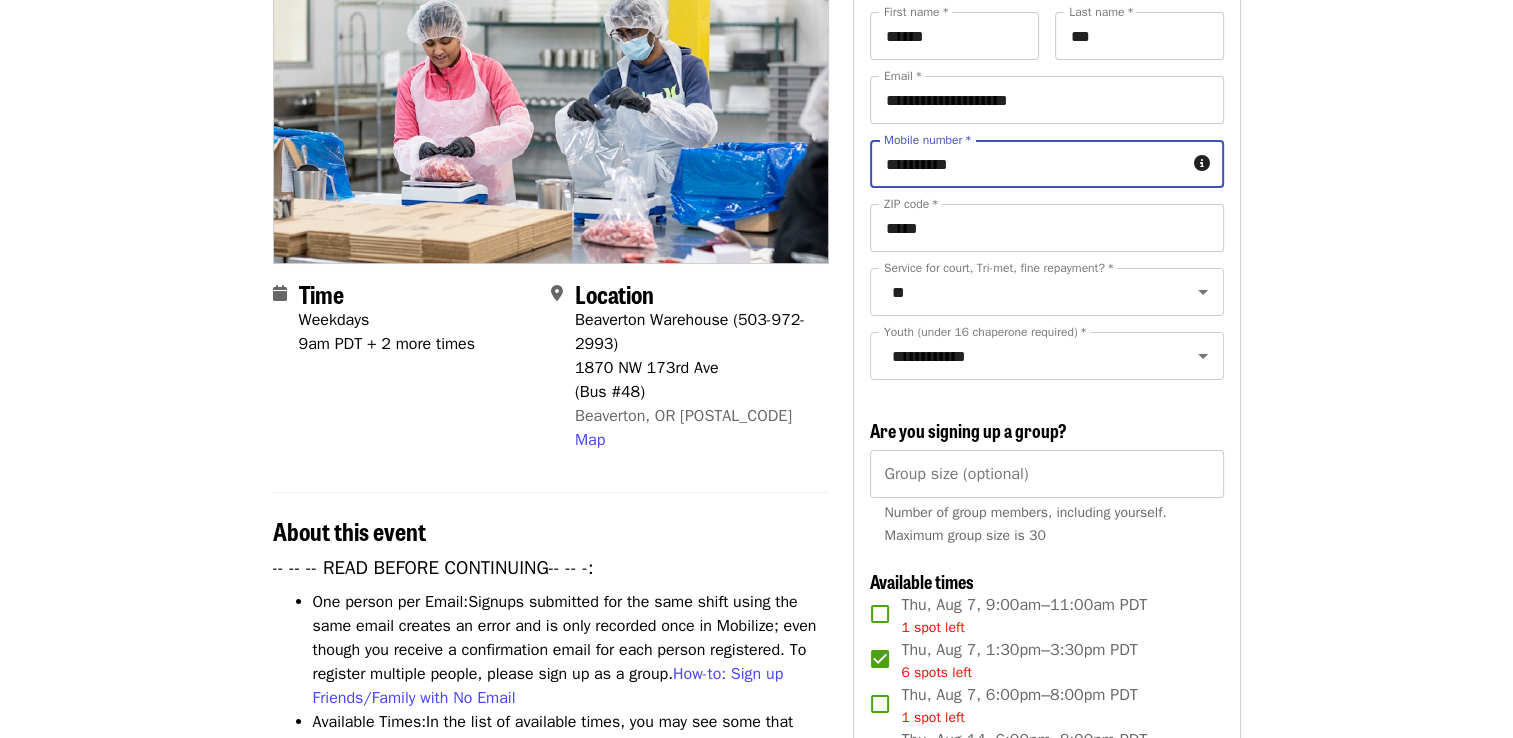 scroll, scrollTop: 0, scrollLeft: 0, axis: both 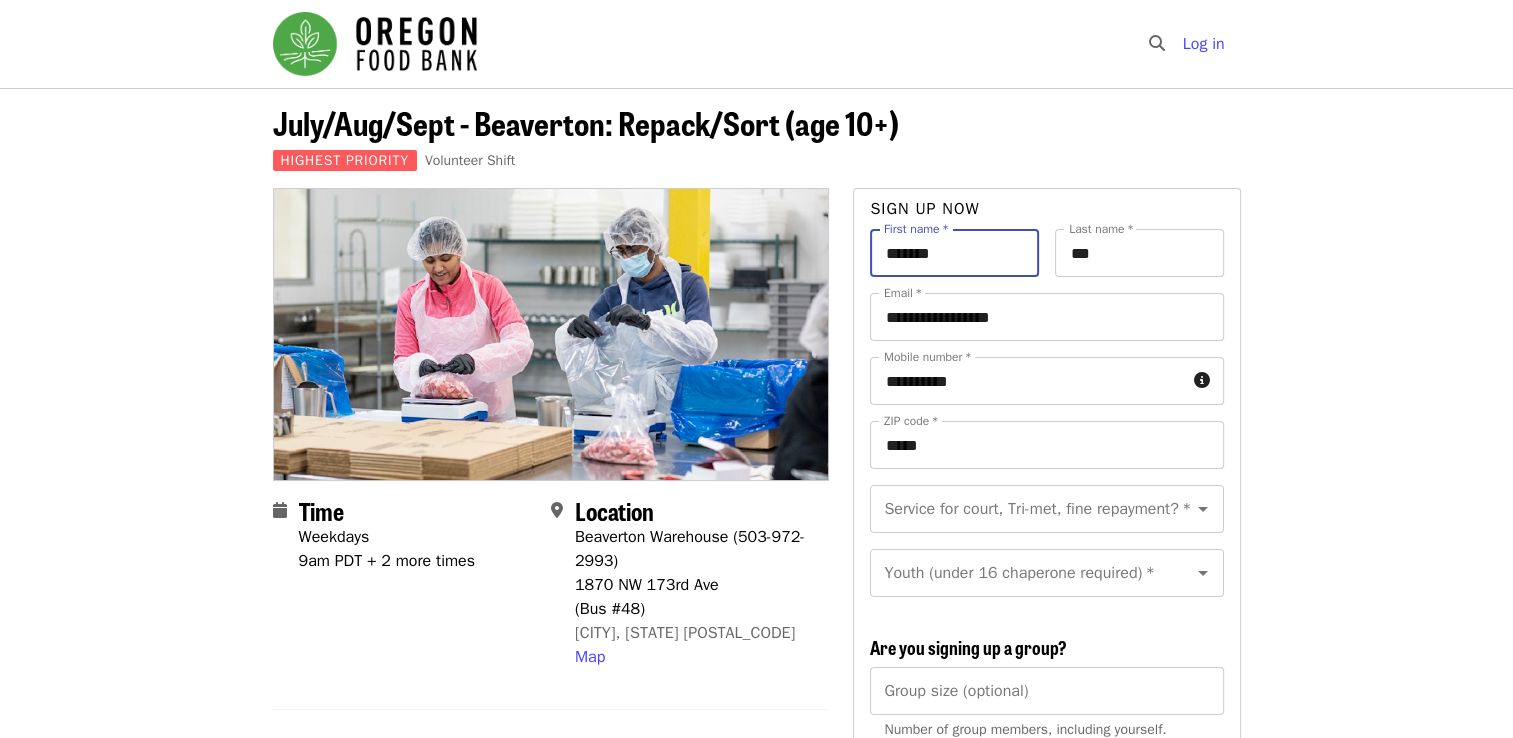 drag, startPoint x: 967, startPoint y: 251, endPoint x: 795, endPoint y: 277, distance: 173.95401 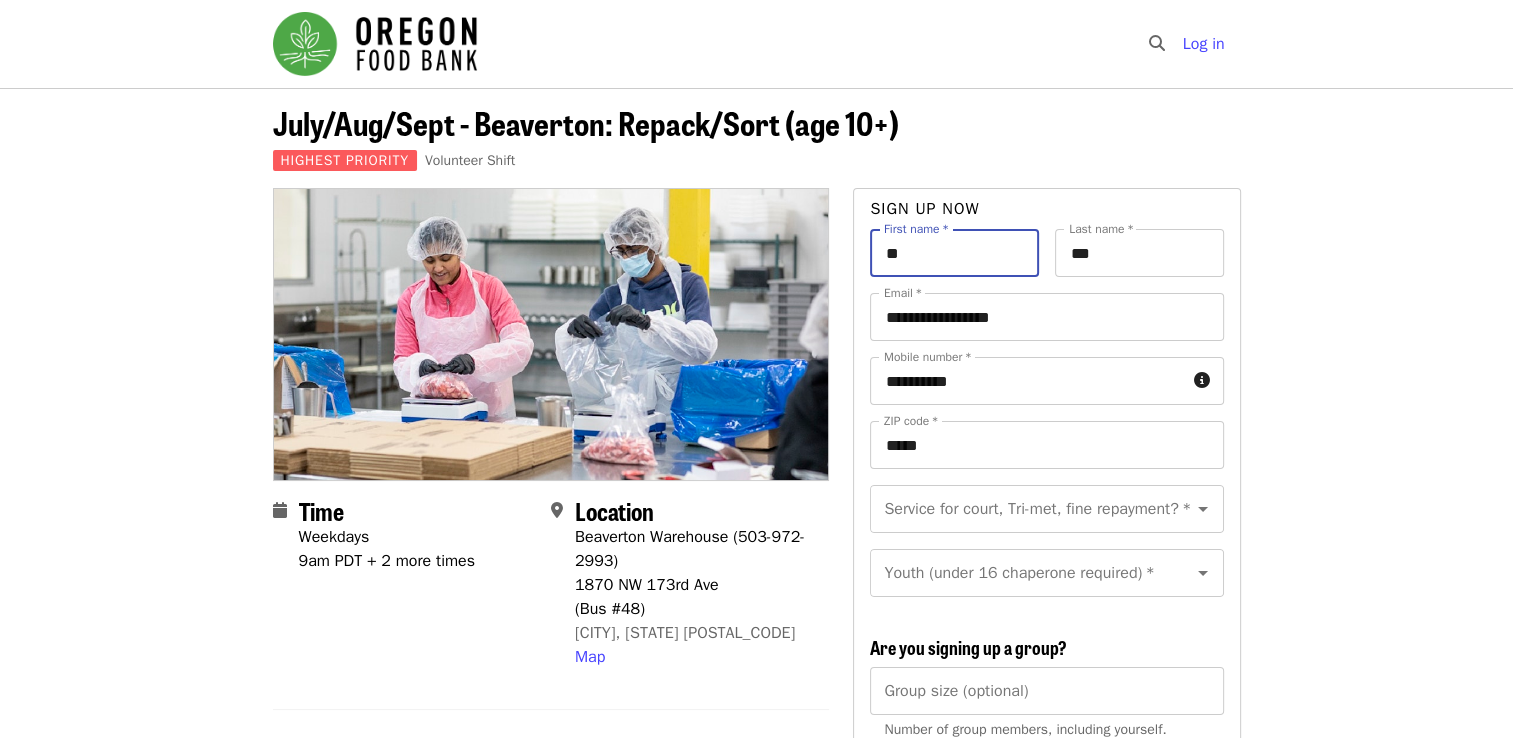type on "*" 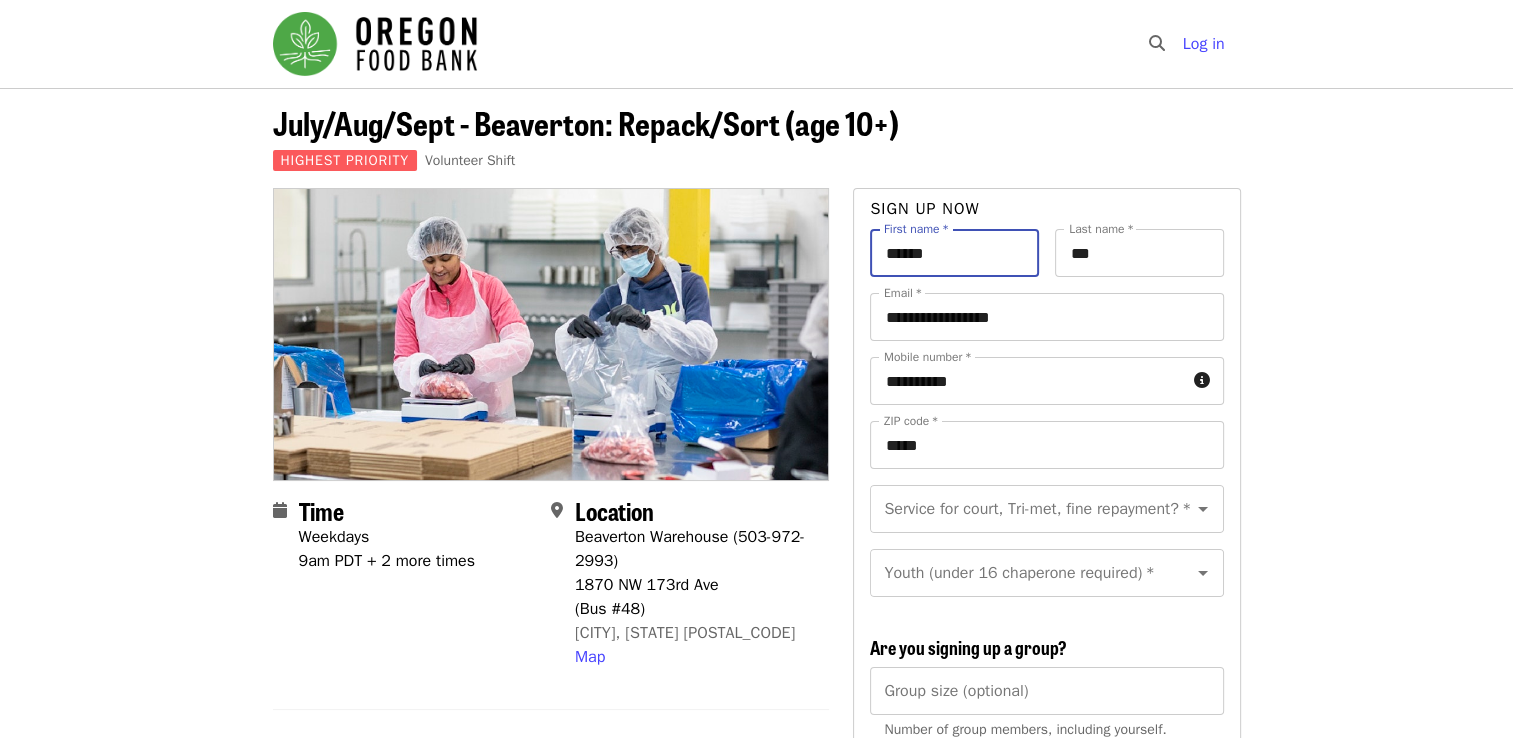 type on "******" 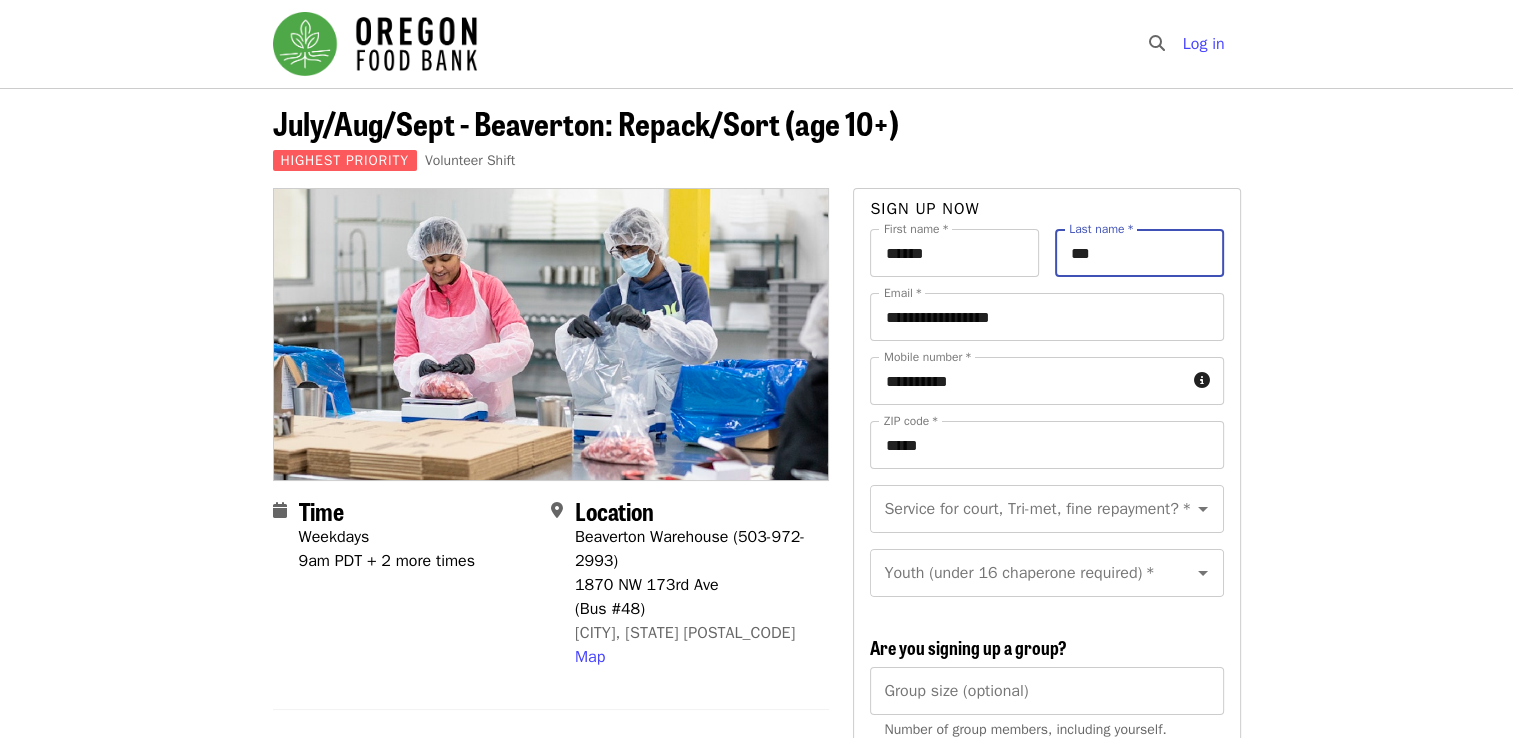 type on "***" 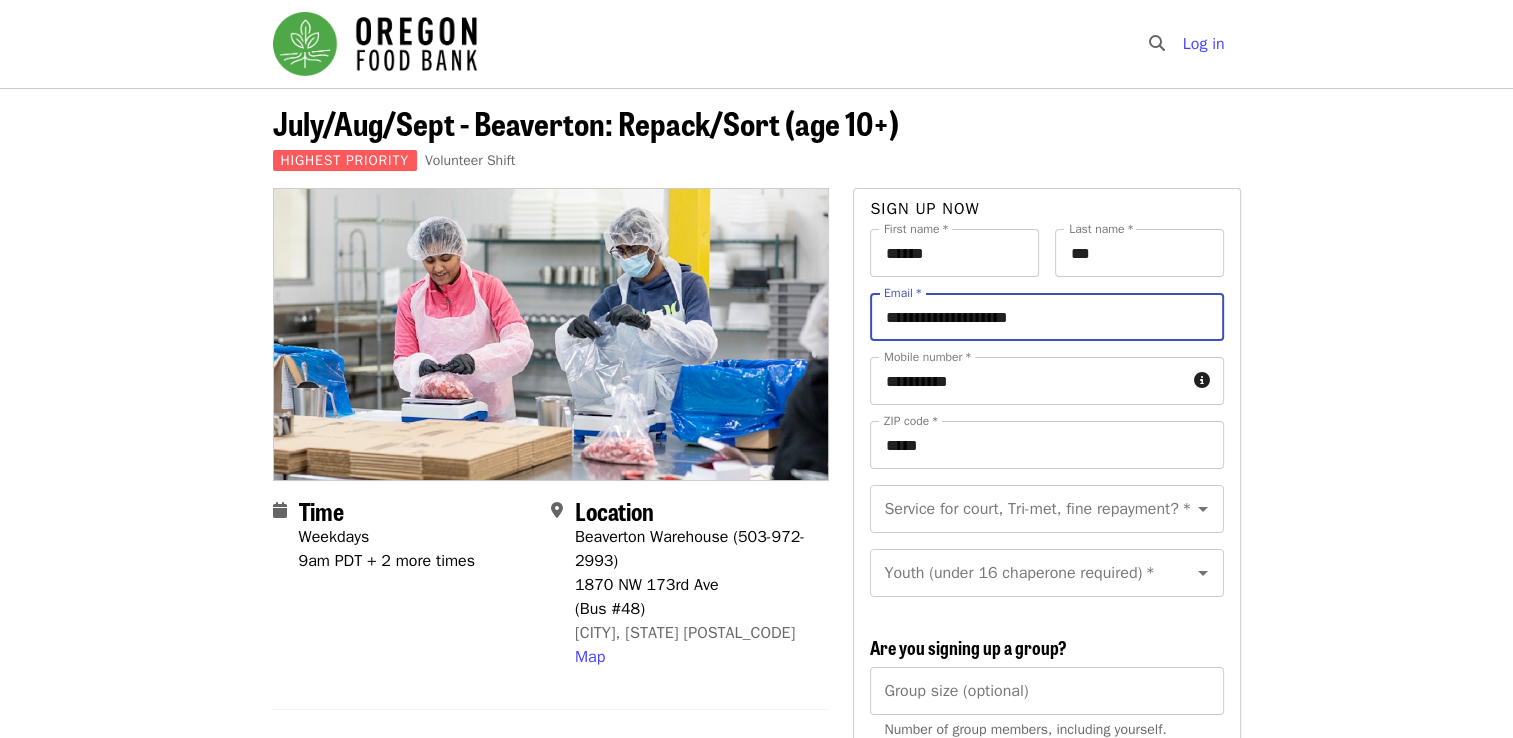 type on "**********" 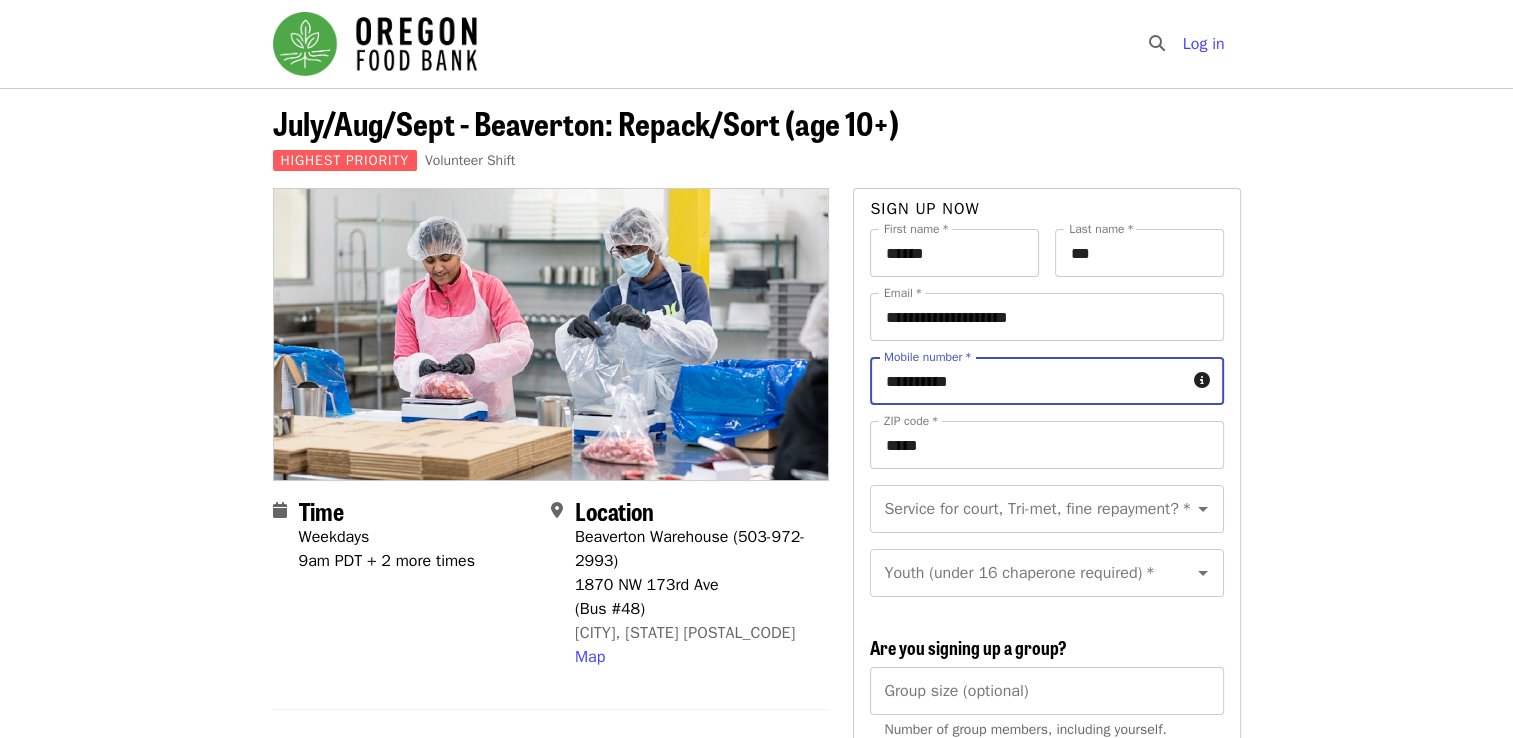 type on "**********" 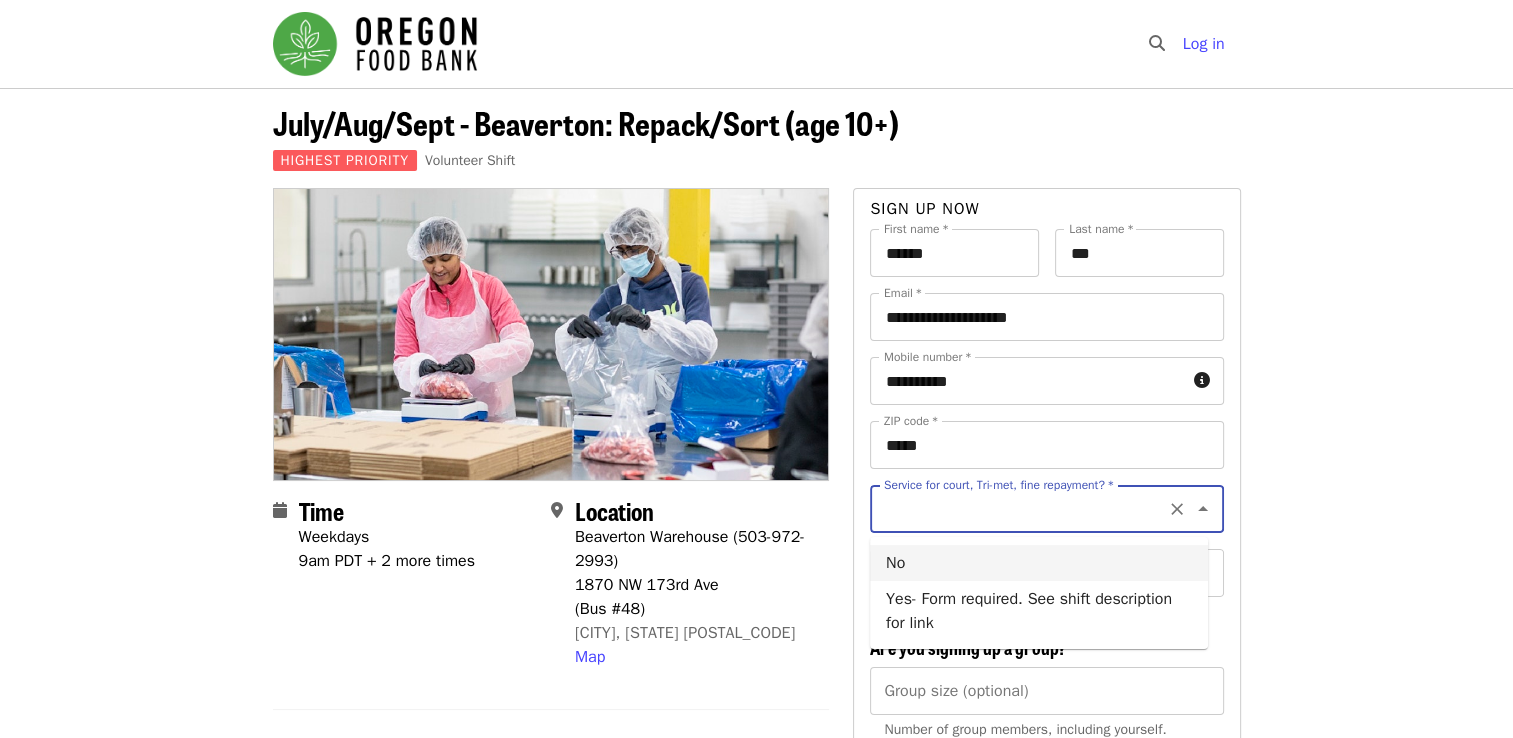 click on "No" at bounding box center (1039, 563) 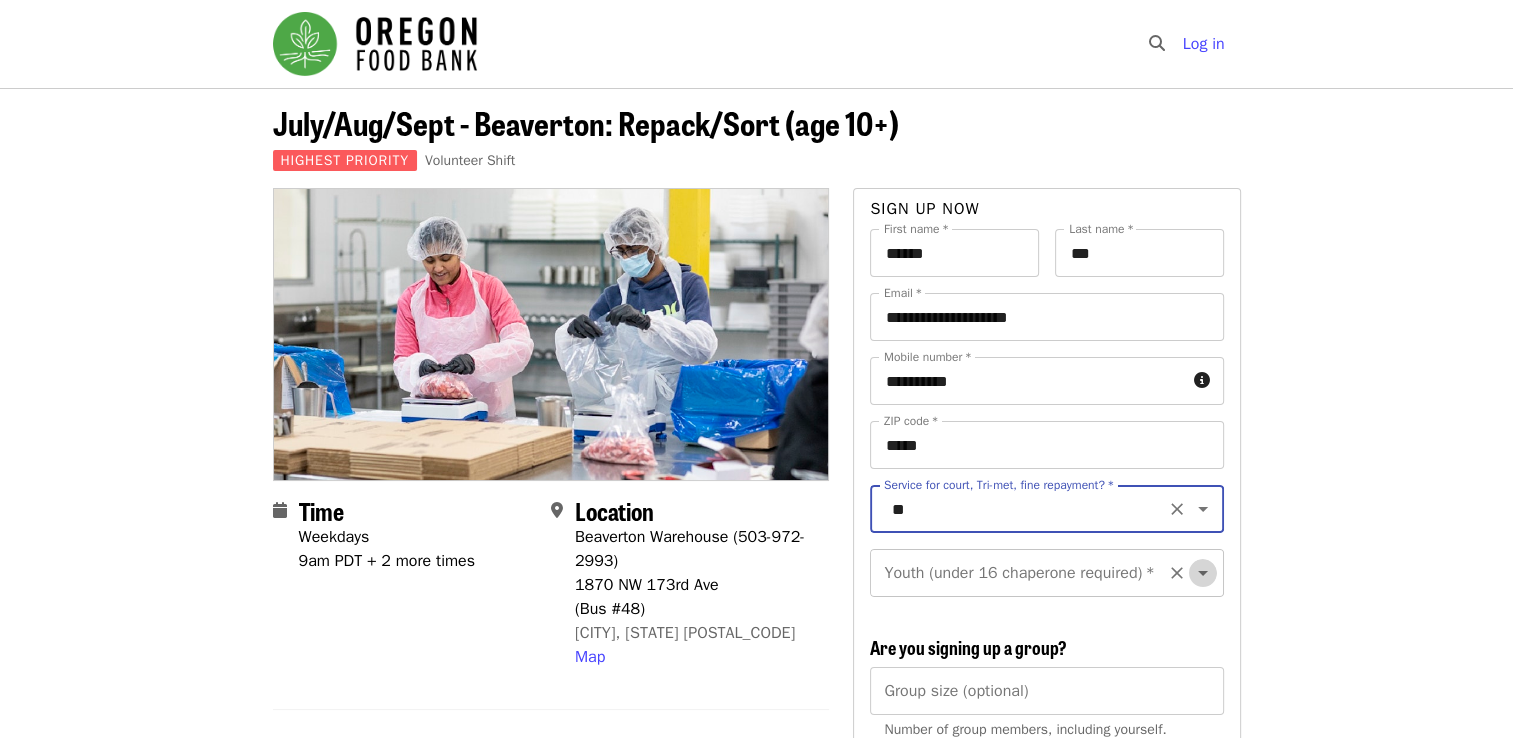 click 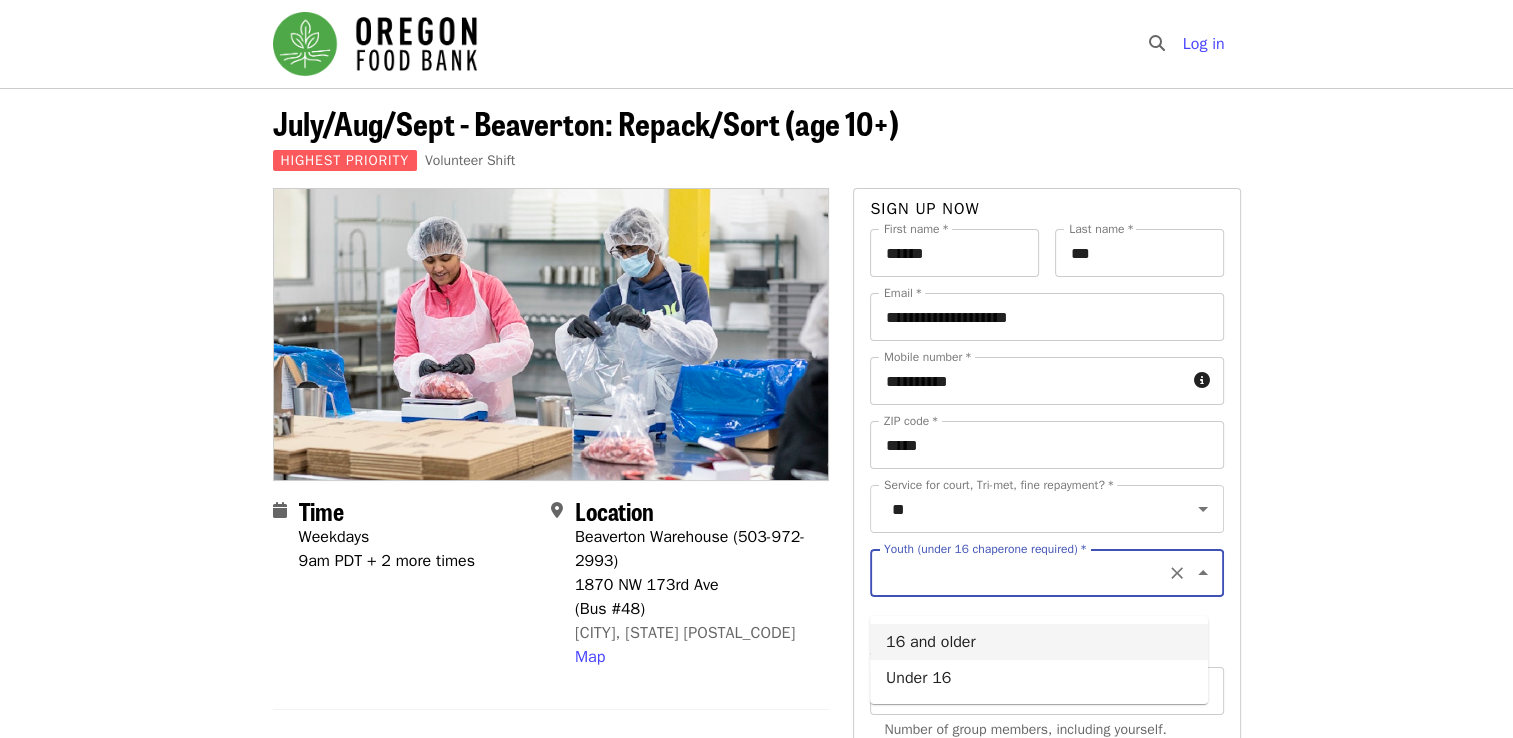click on "16 and older" at bounding box center (1039, 642) 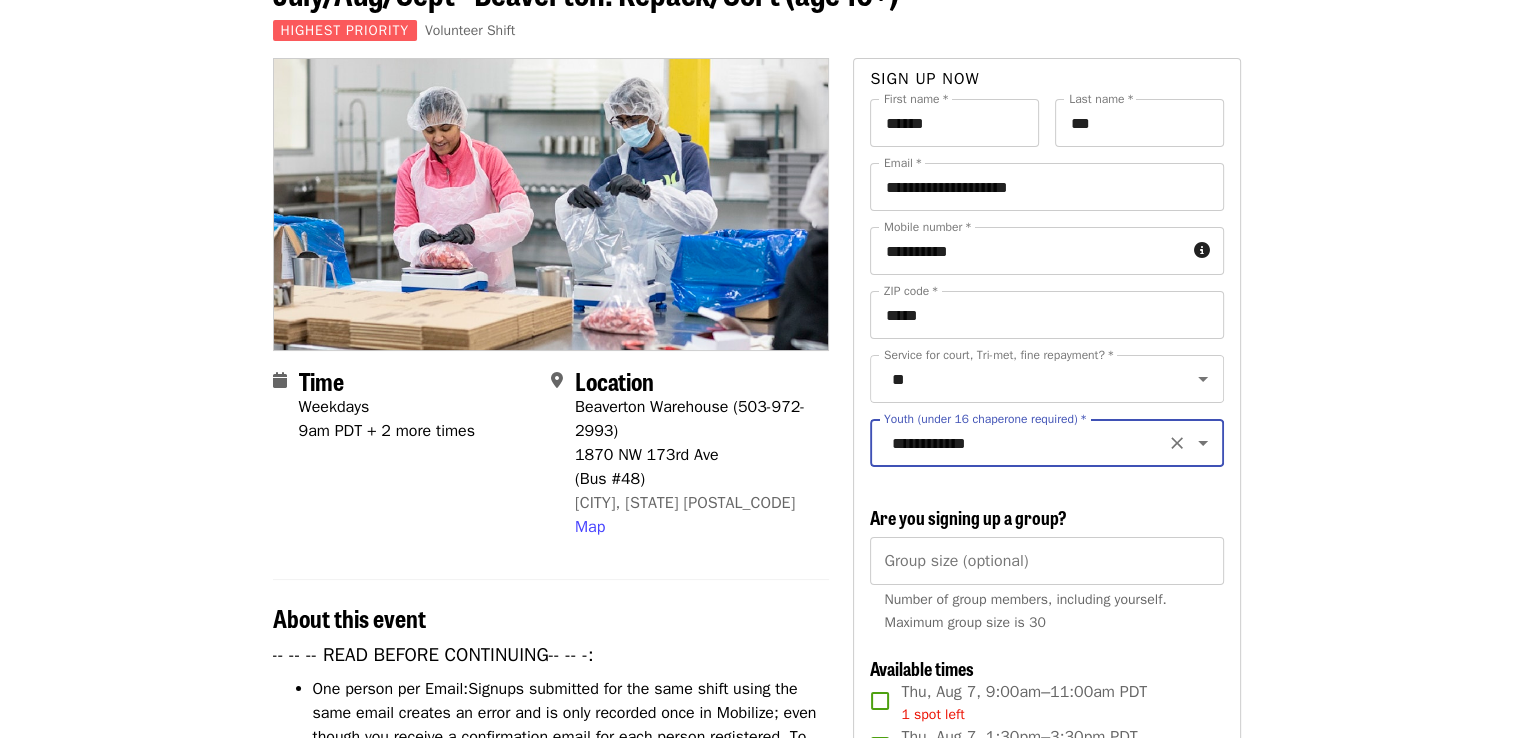scroll, scrollTop: 500, scrollLeft: 0, axis: vertical 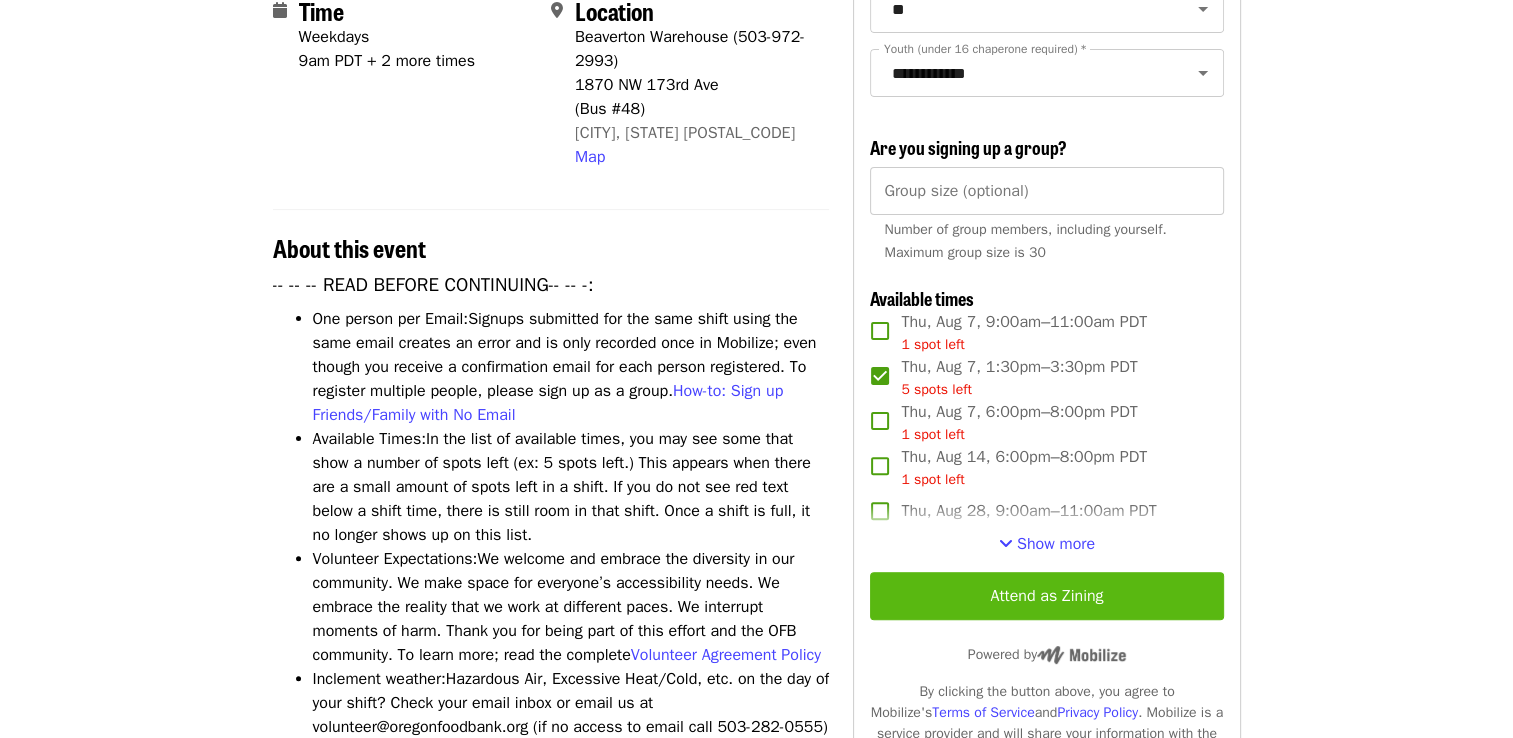 click on "Attend as Zining" at bounding box center [1046, 596] 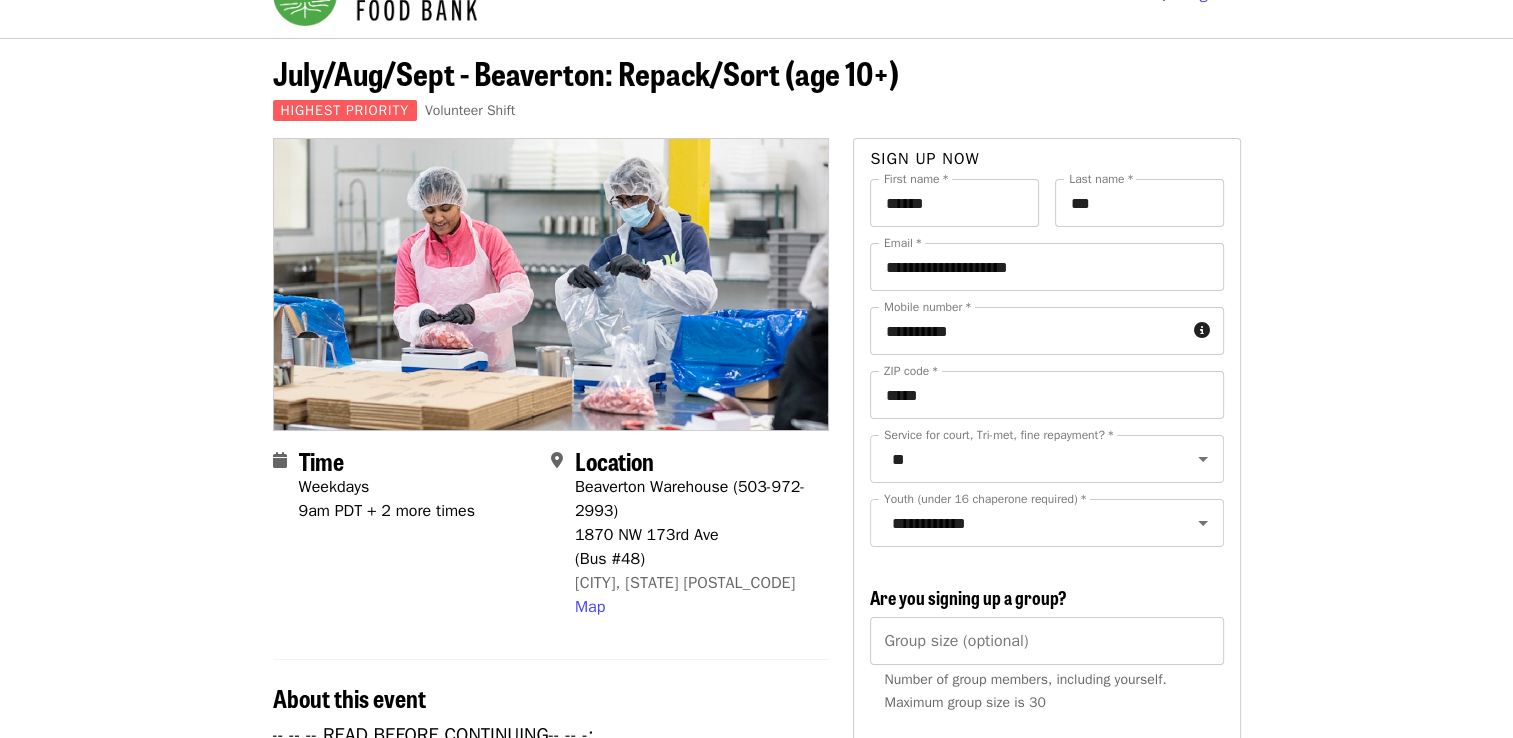 scroll, scrollTop: 100, scrollLeft: 0, axis: vertical 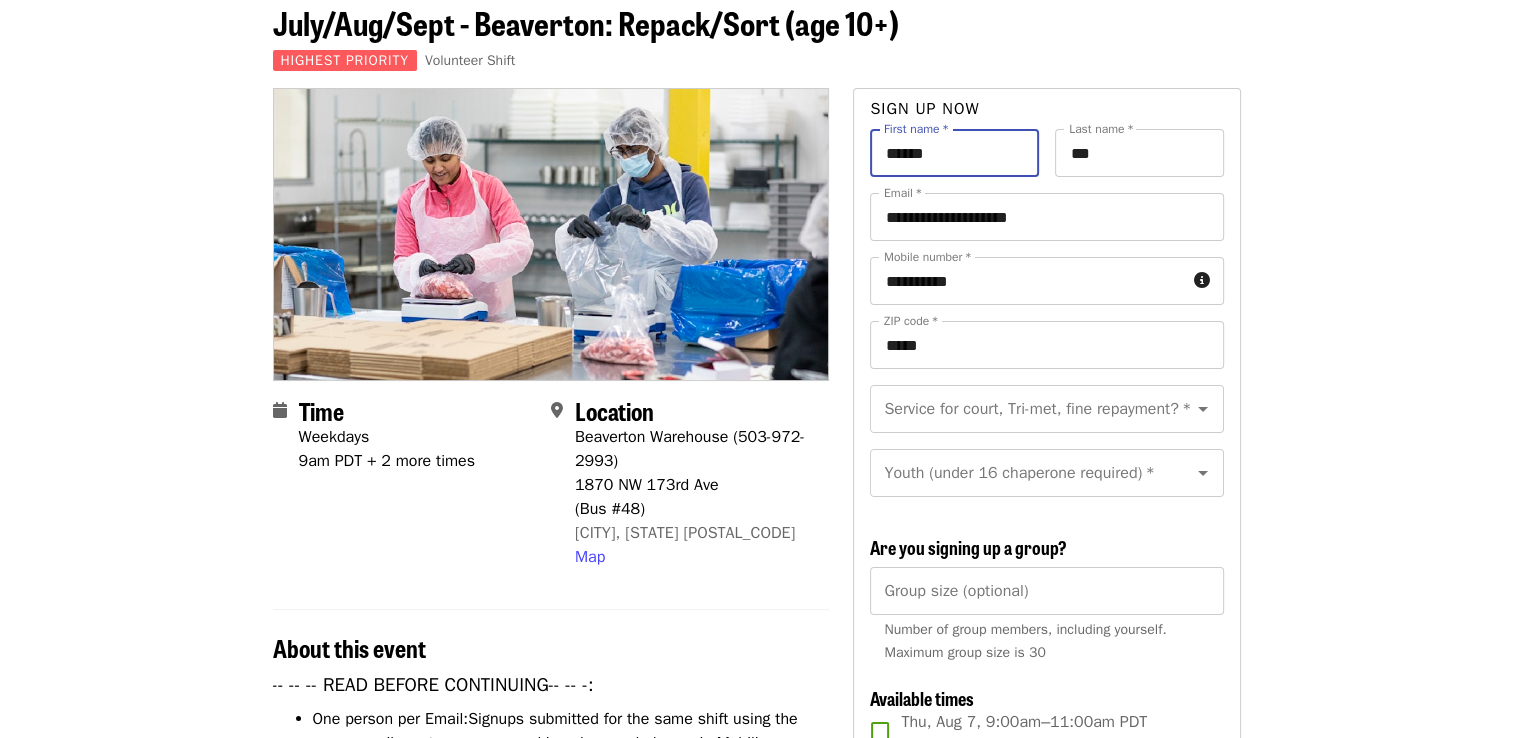 click on "******" at bounding box center [954, 153] 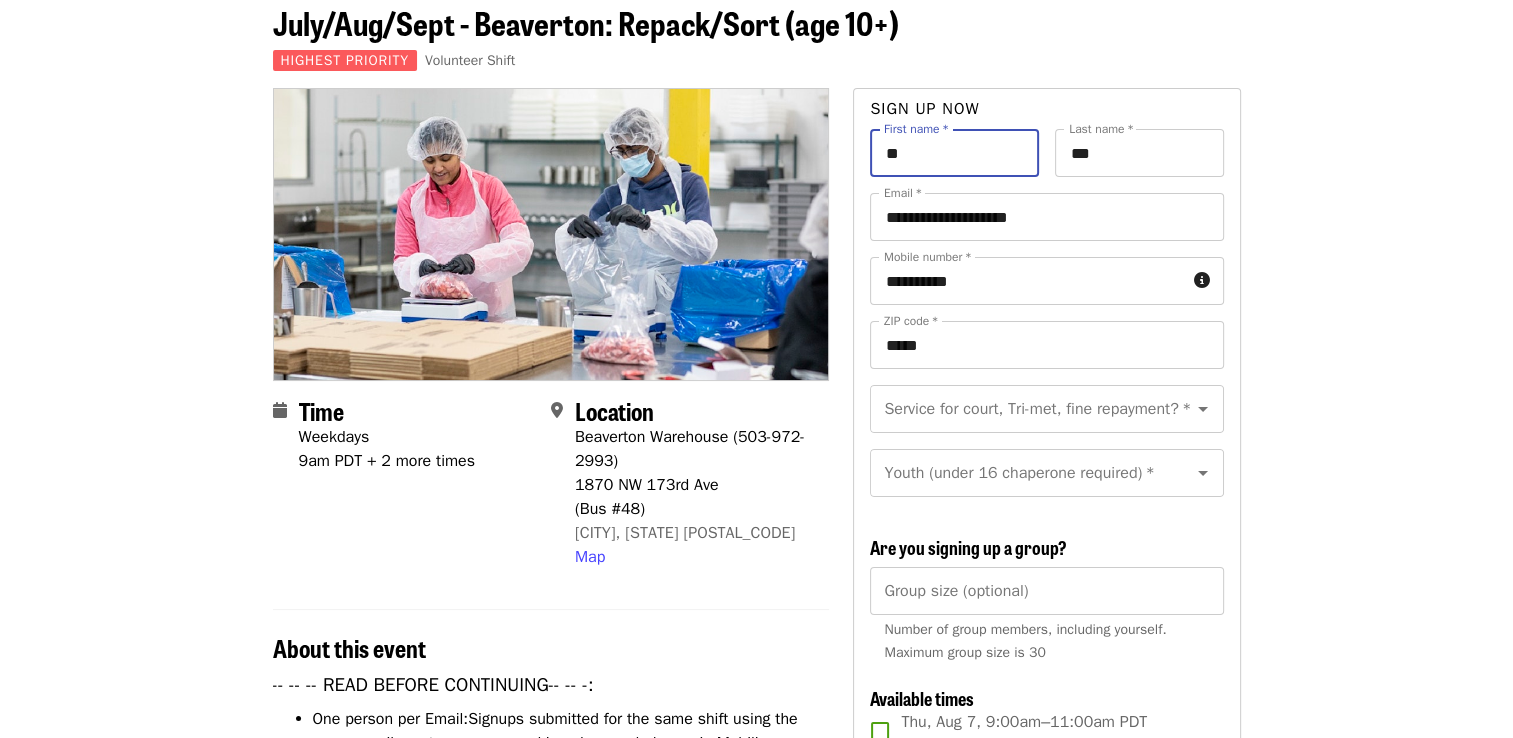type on "*" 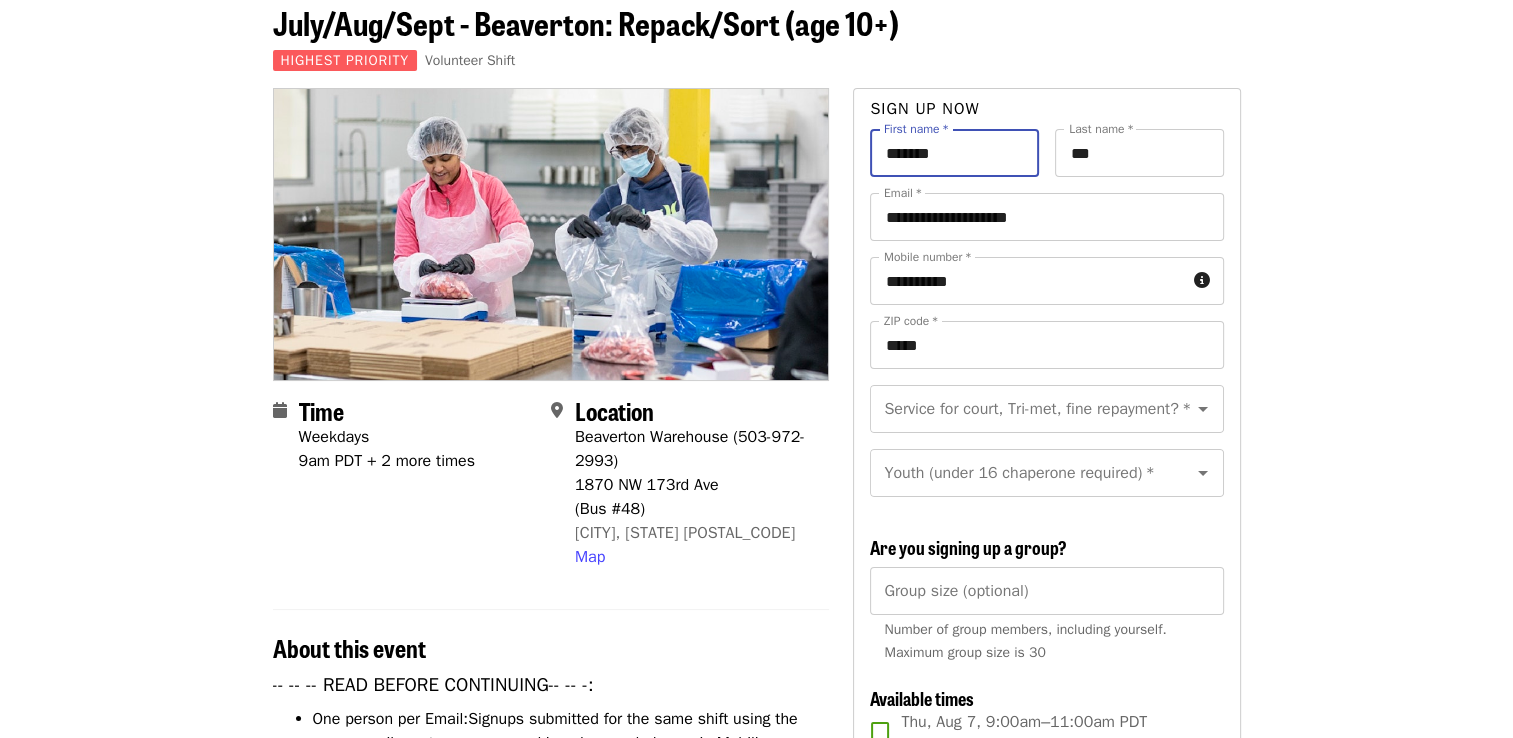 type on "*******" 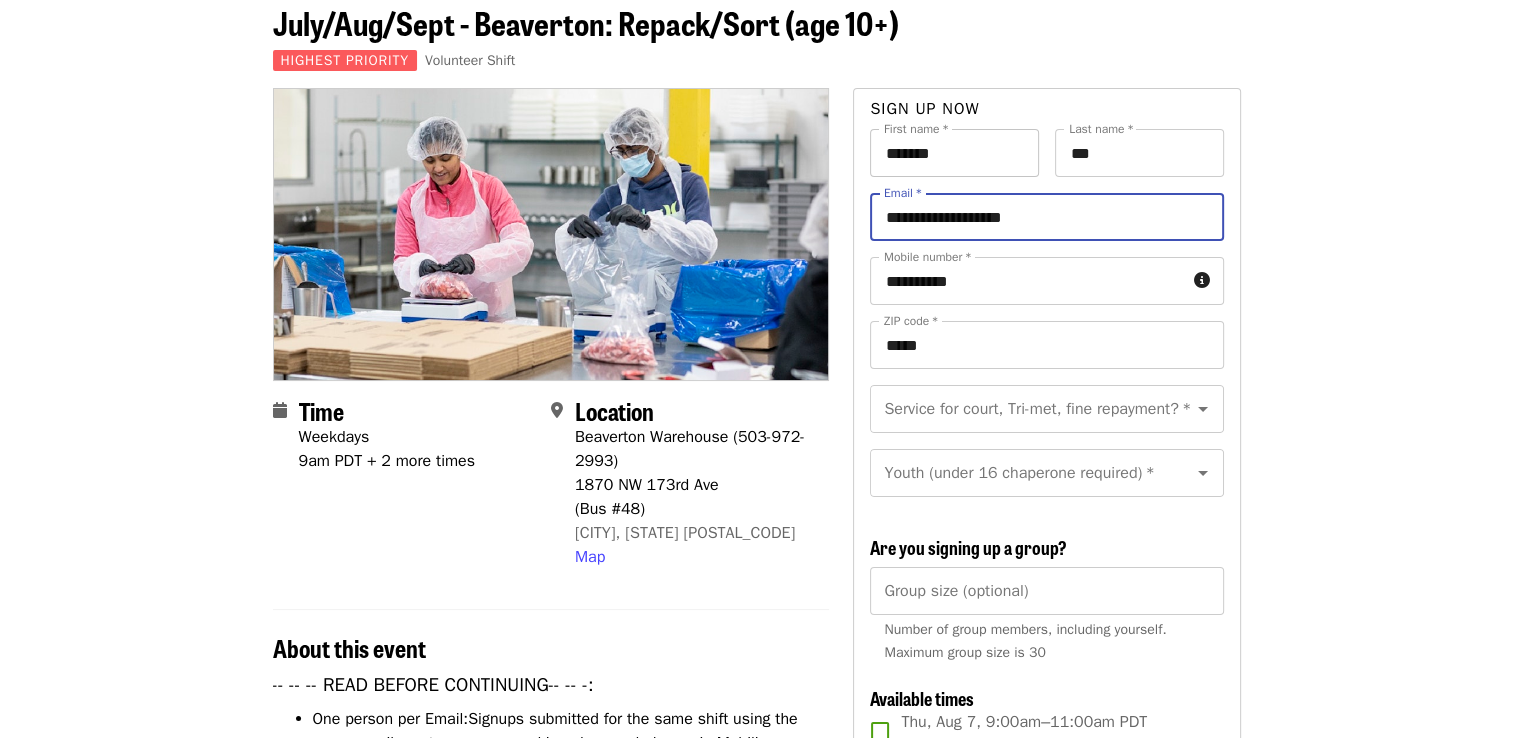 type on "**********" 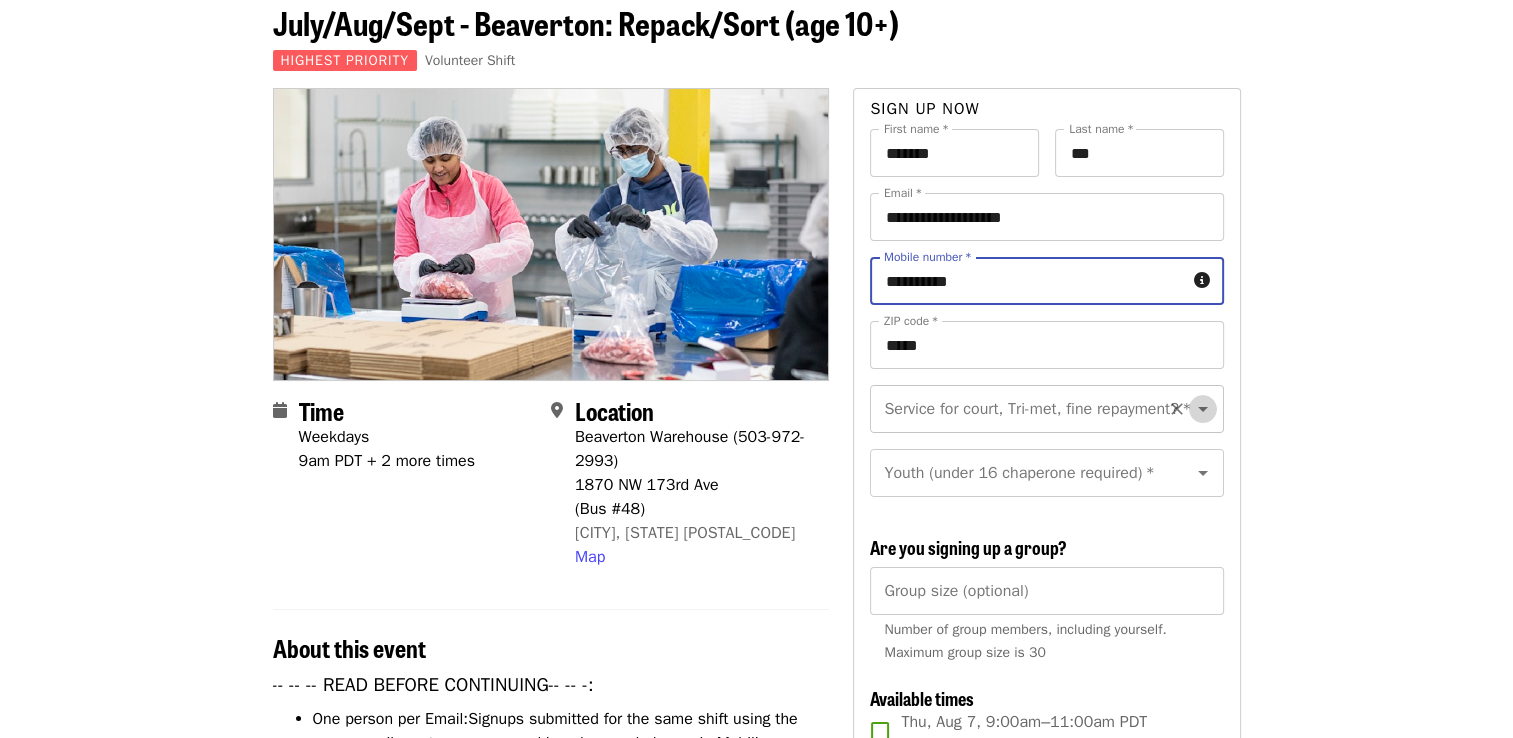 click 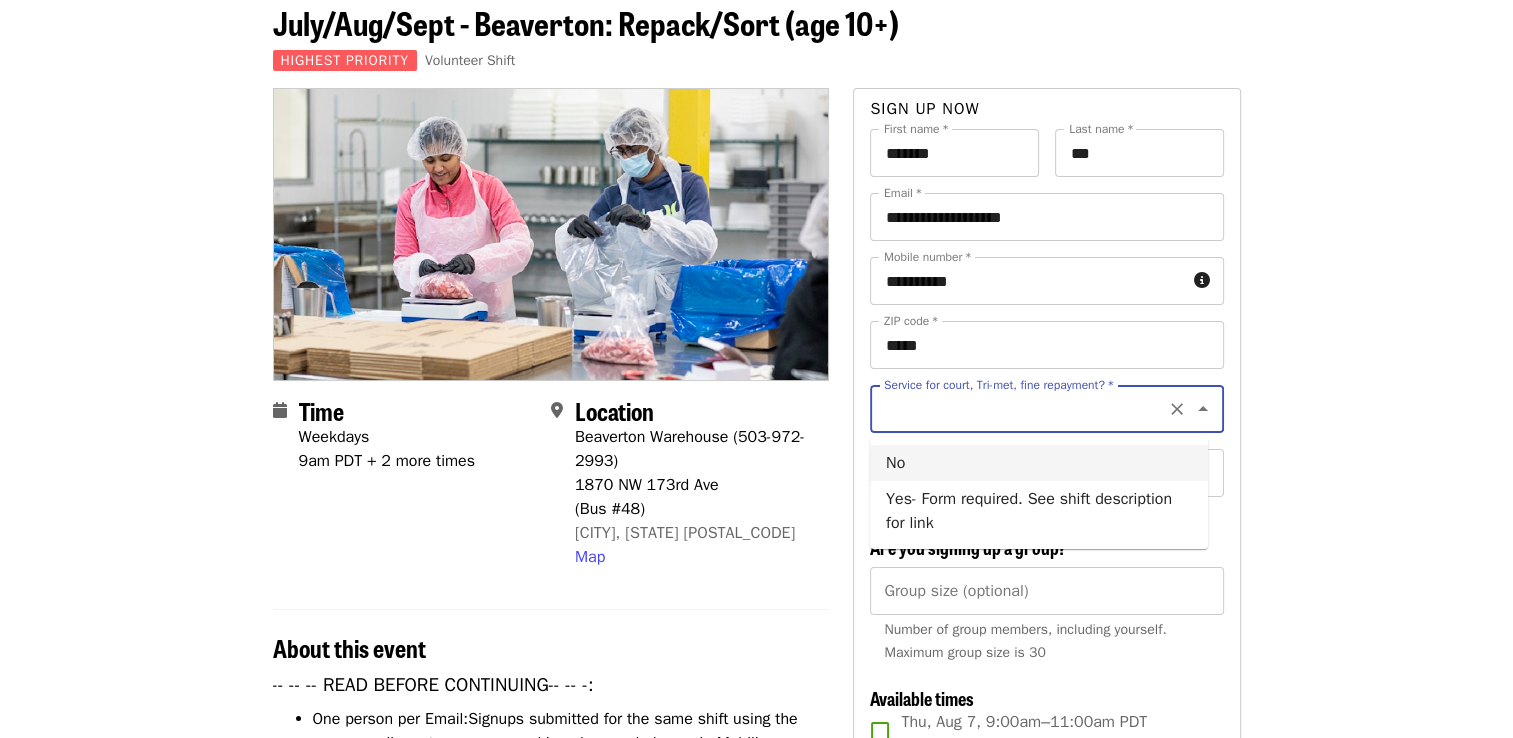 click on "No" at bounding box center [1039, 463] 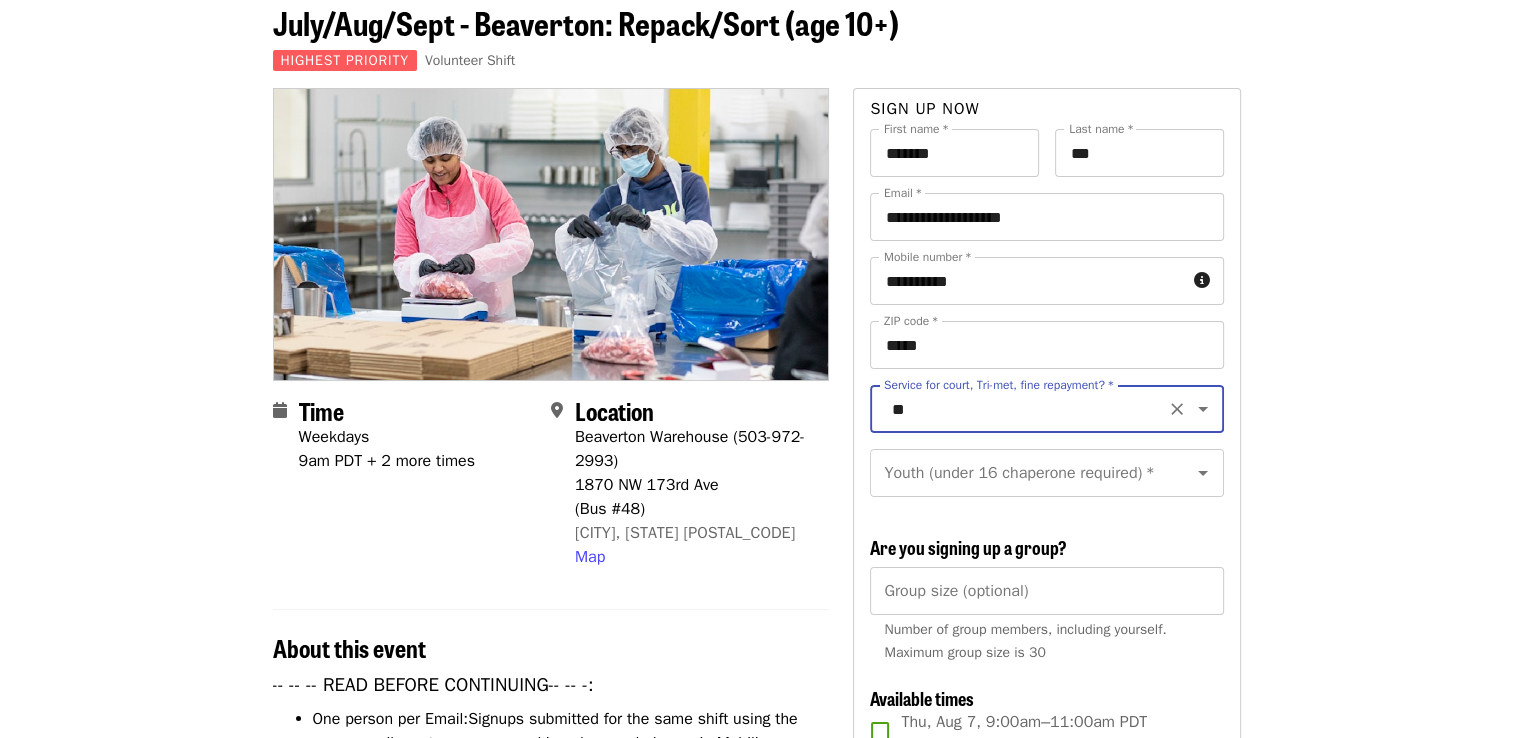 type on "**" 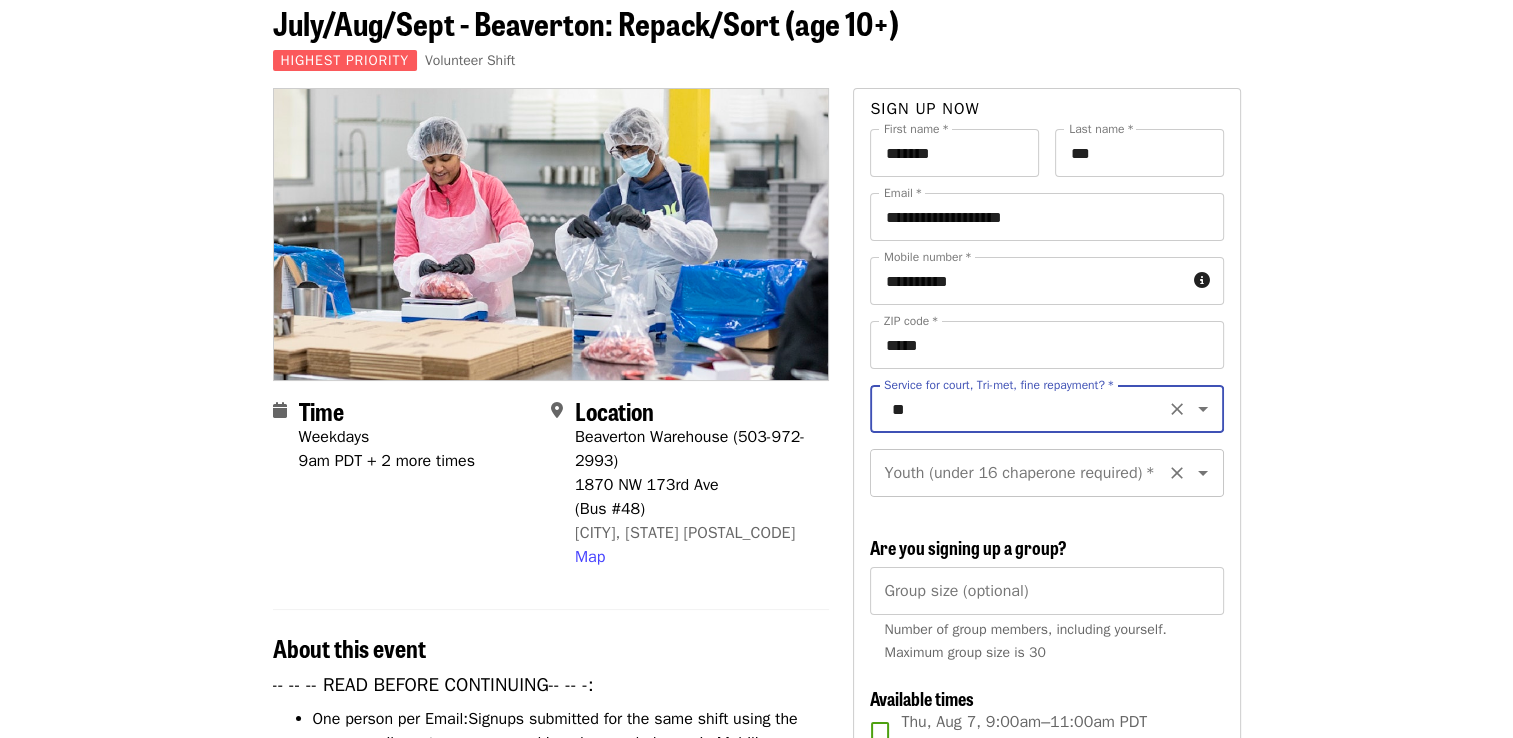 click 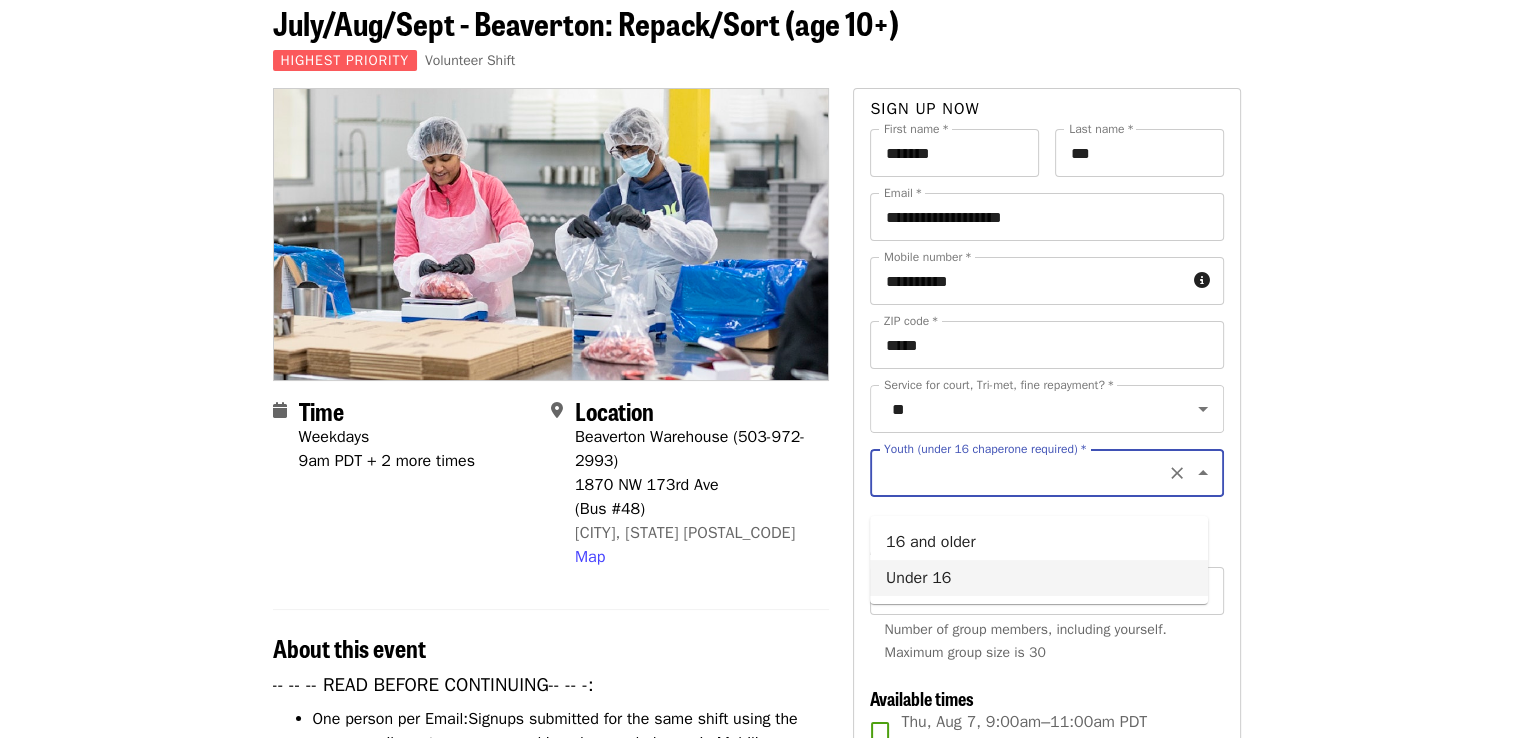click on "Under 16" at bounding box center (1039, 578) 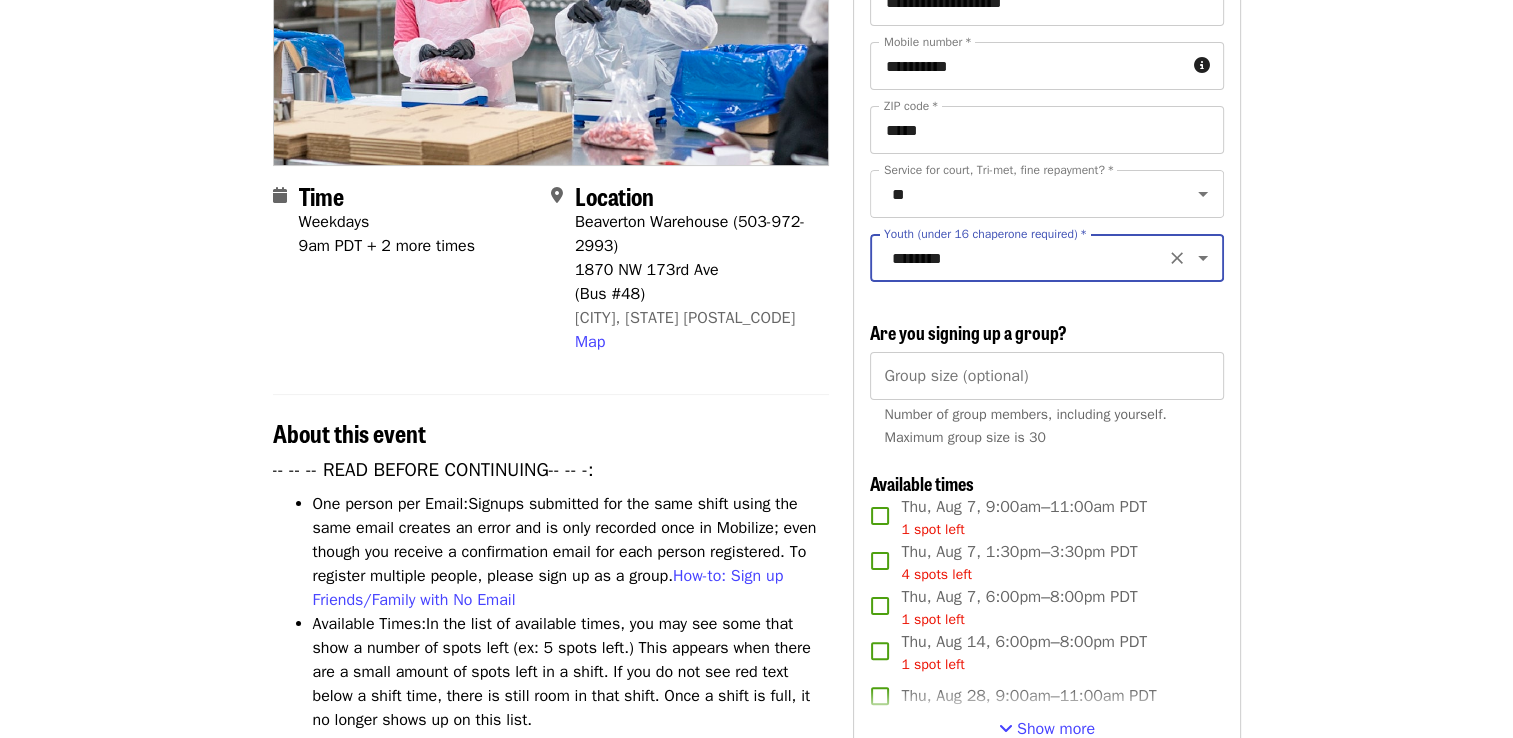 scroll, scrollTop: 400, scrollLeft: 0, axis: vertical 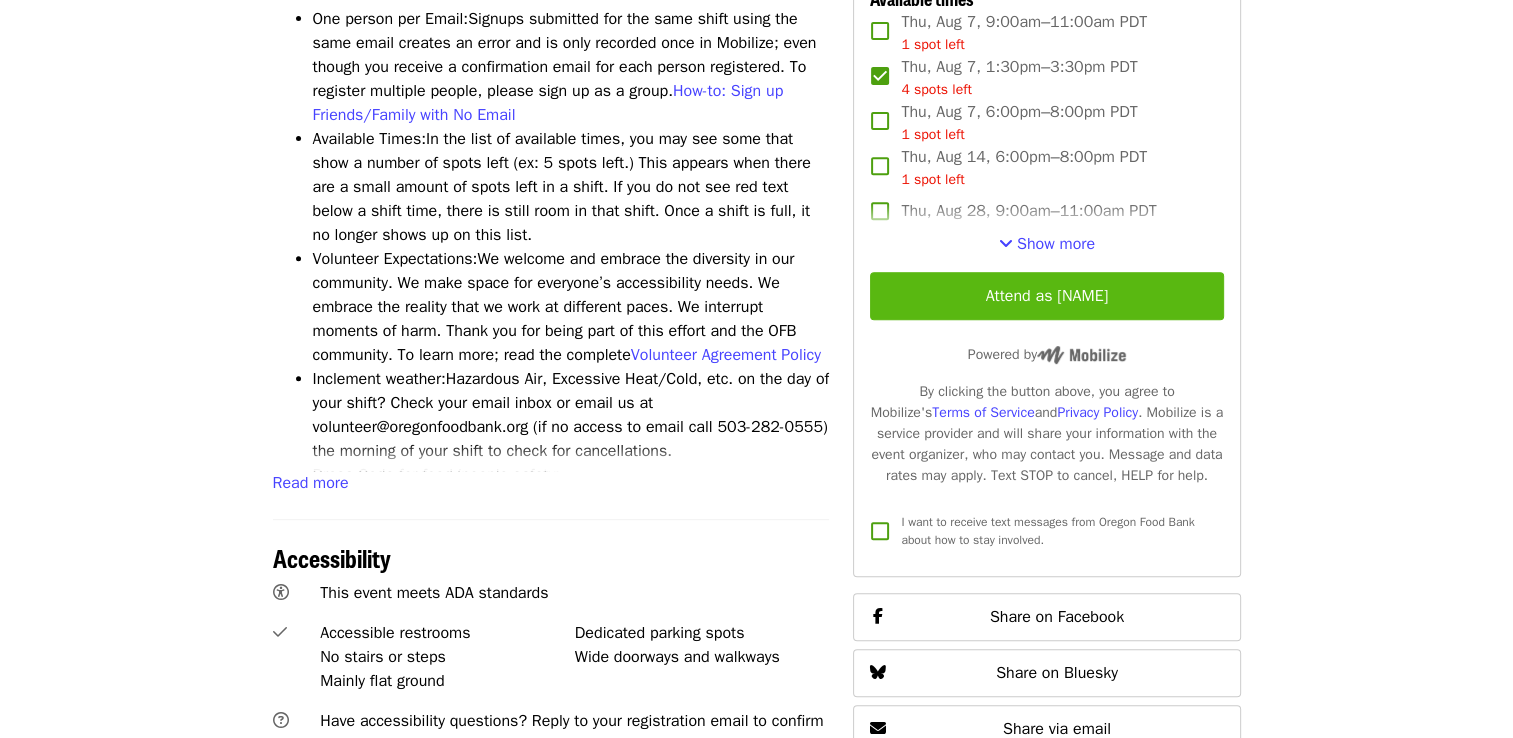 click on "Attend as Shitong" at bounding box center [1046, 296] 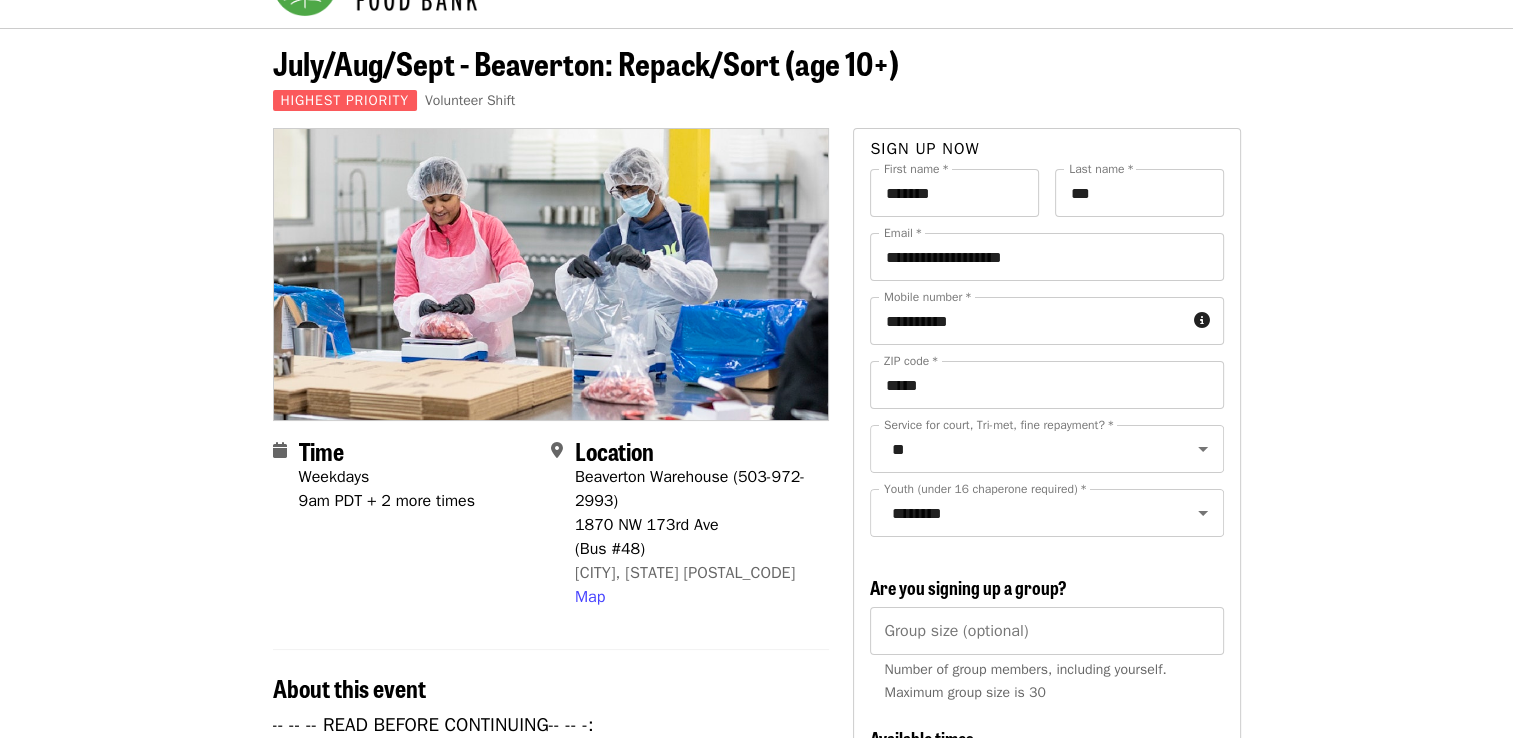 scroll, scrollTop: 0, scrollLeft: 0, axis: both 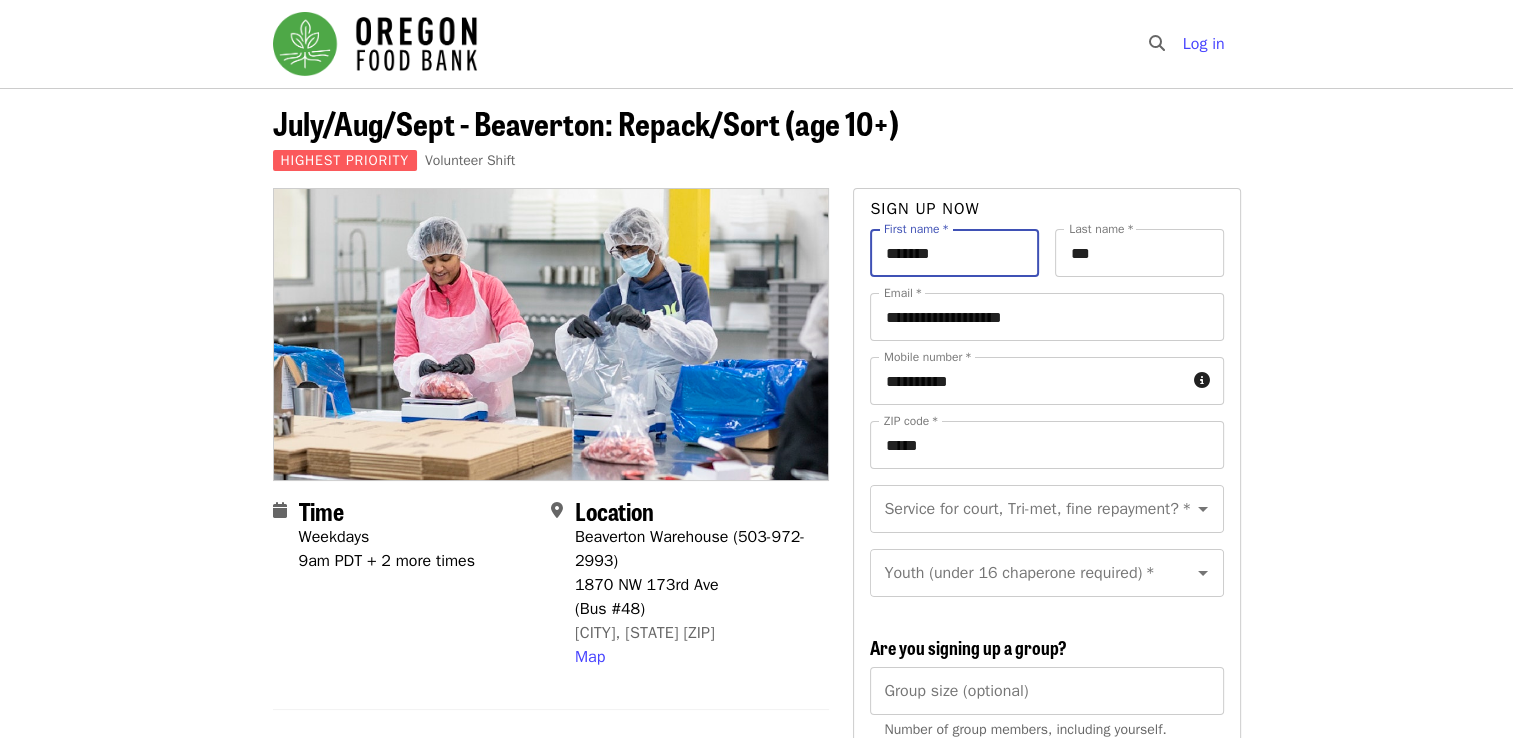 drag, startPoint x: 957, startPoint y: 262, endPoint x: 904, endPoint y: 259, distance: 53.08484 